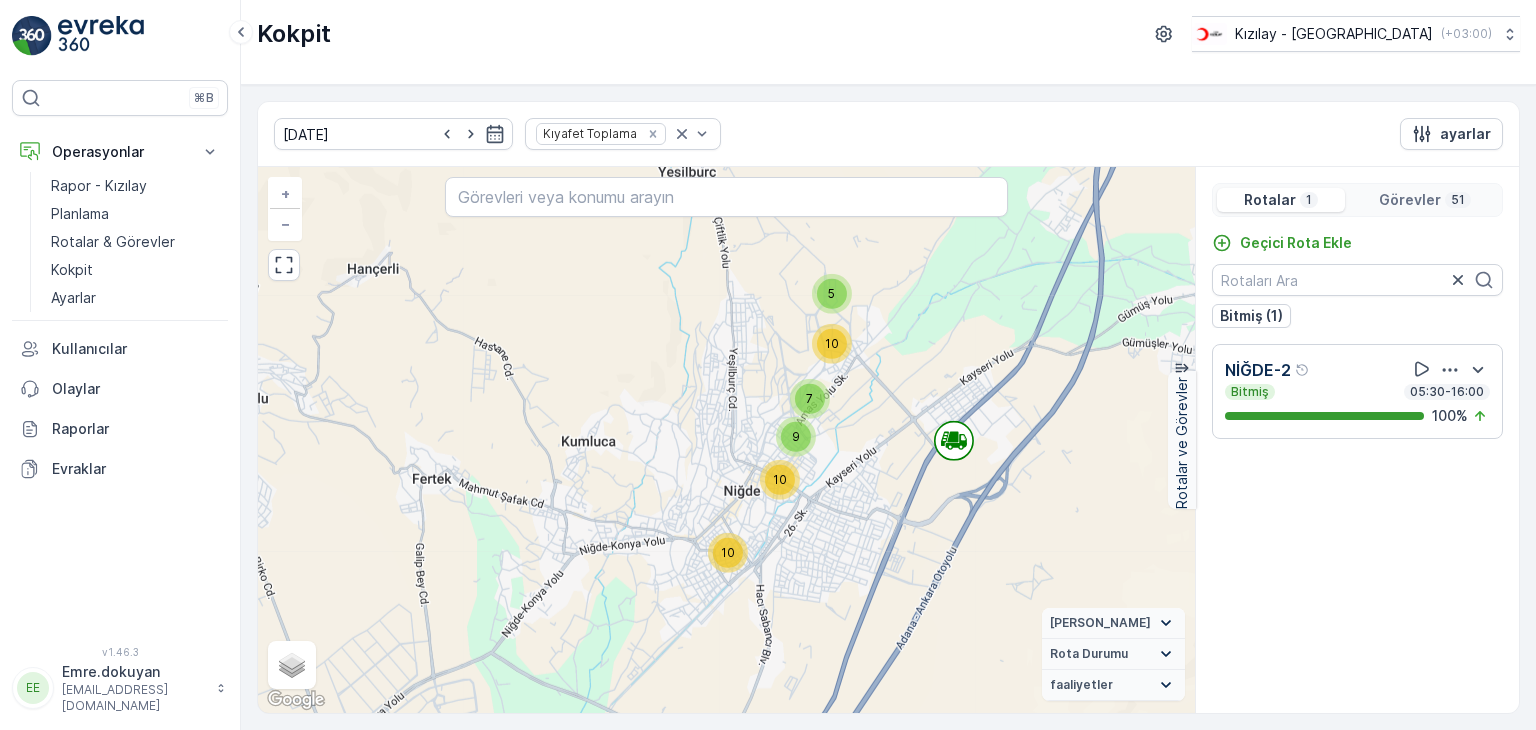 scroll, scrollTop: 0, scrollLeft: 0, axis: both 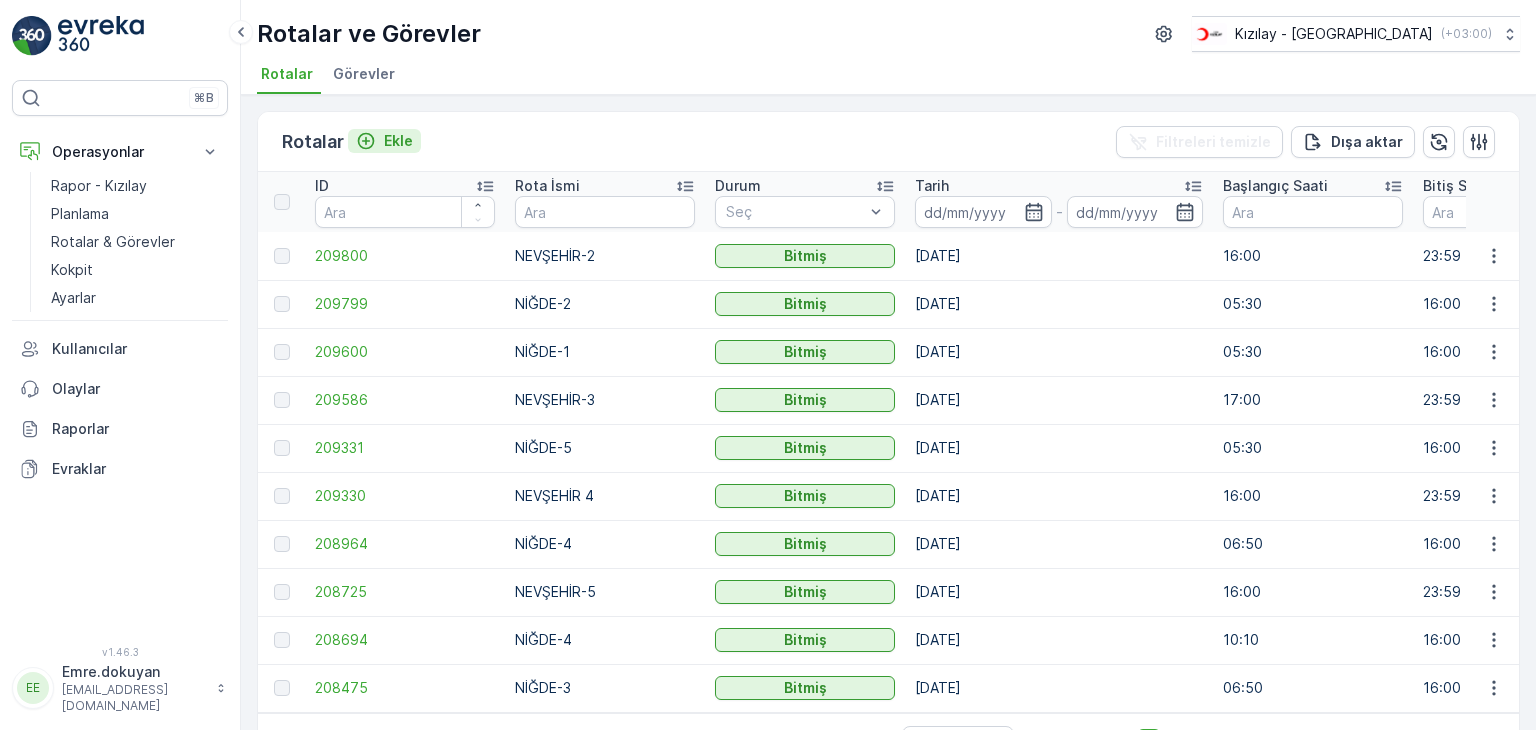 click on "Ekle" at bounding box center (398, 141) 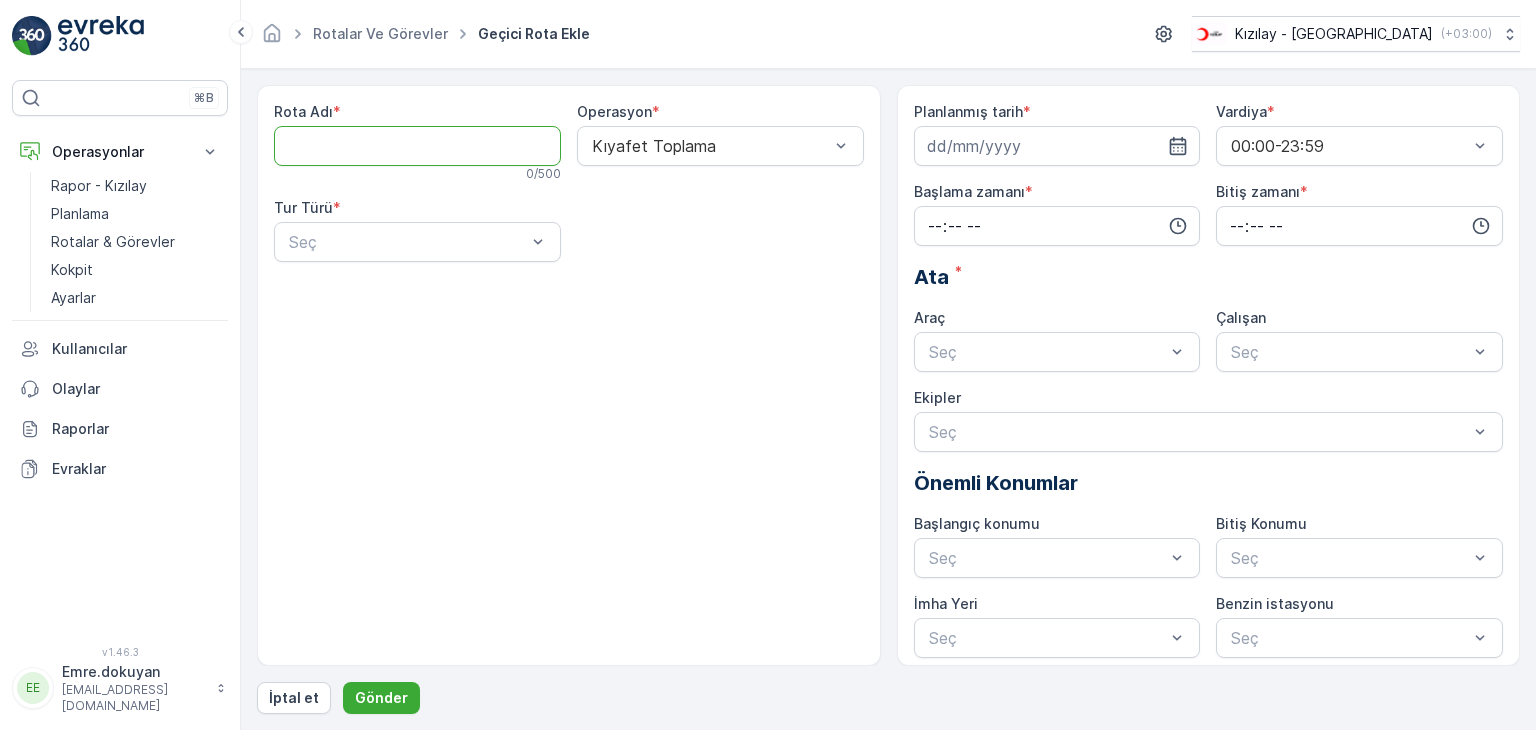 click on "Rota Adı" at bounding box center [417, 146] 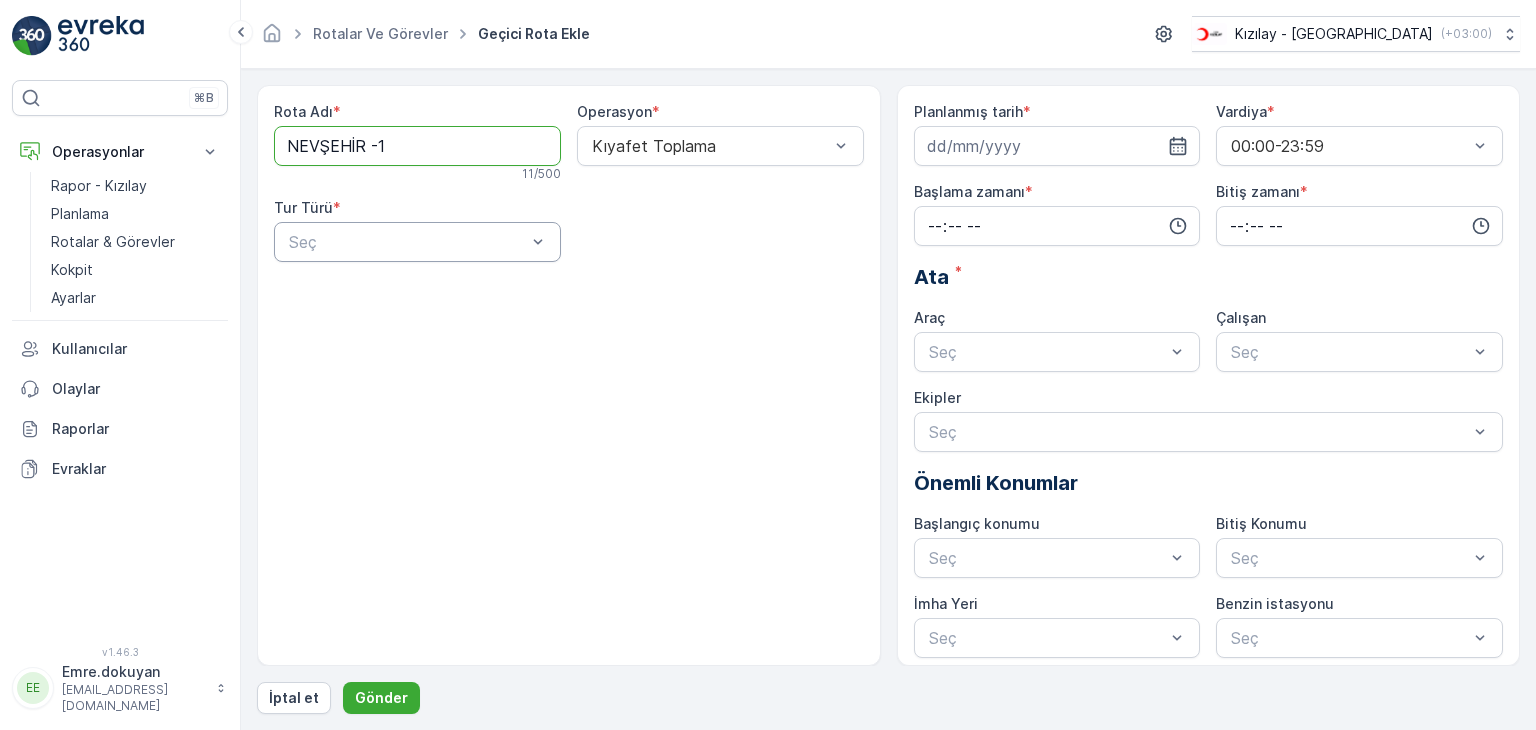 click at bounding box center (407, 242) 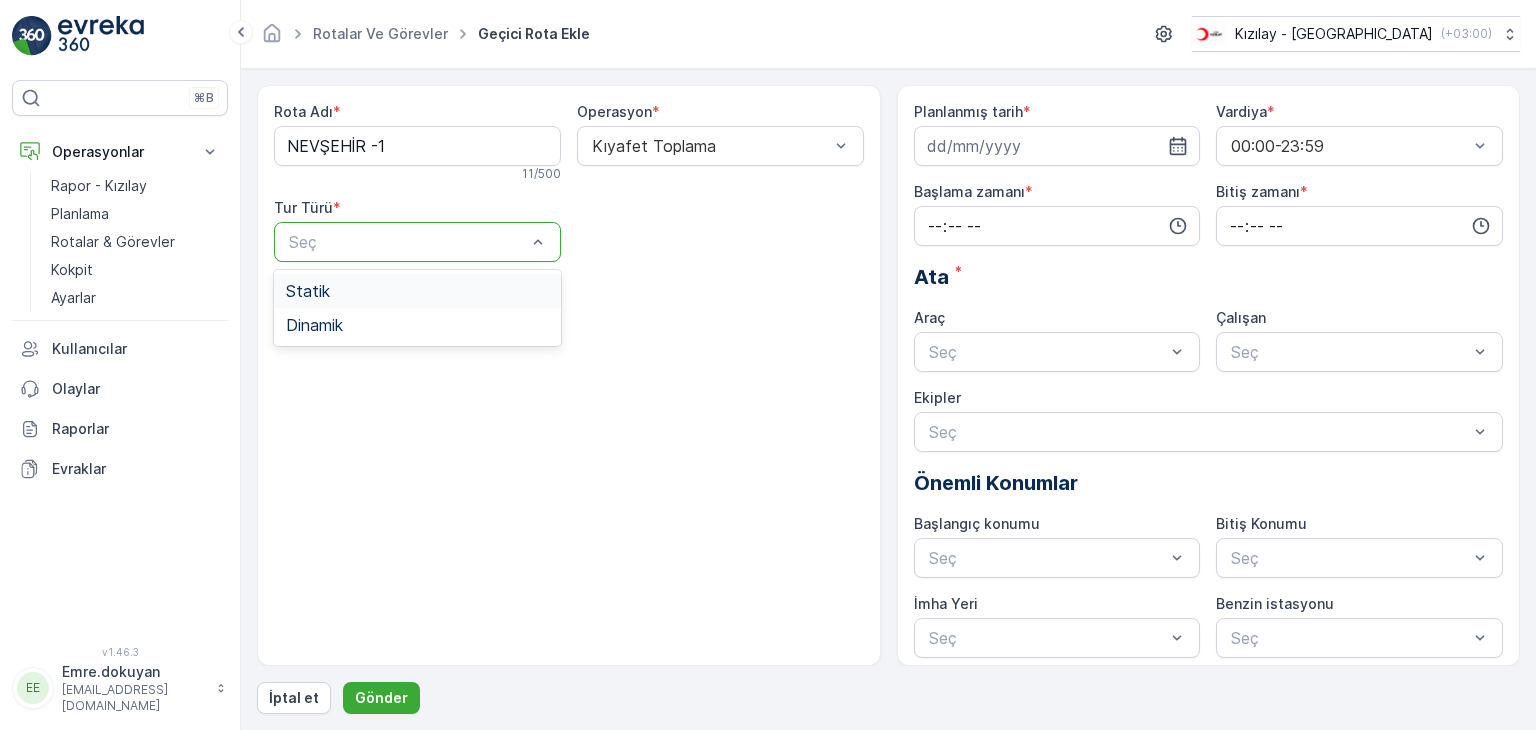 click on "Statik" at bounding box center [417, 291] 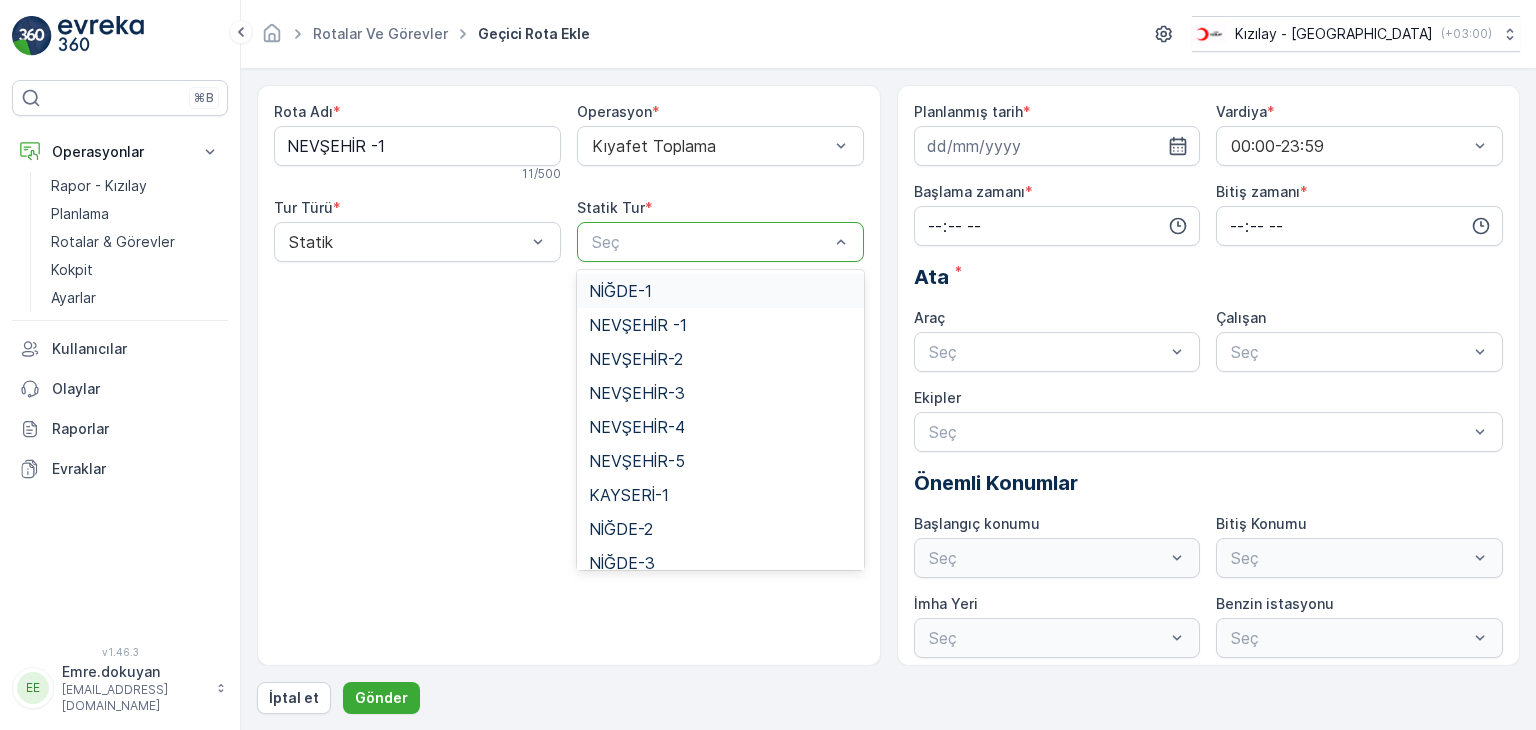click at bounding box center (710, 242) 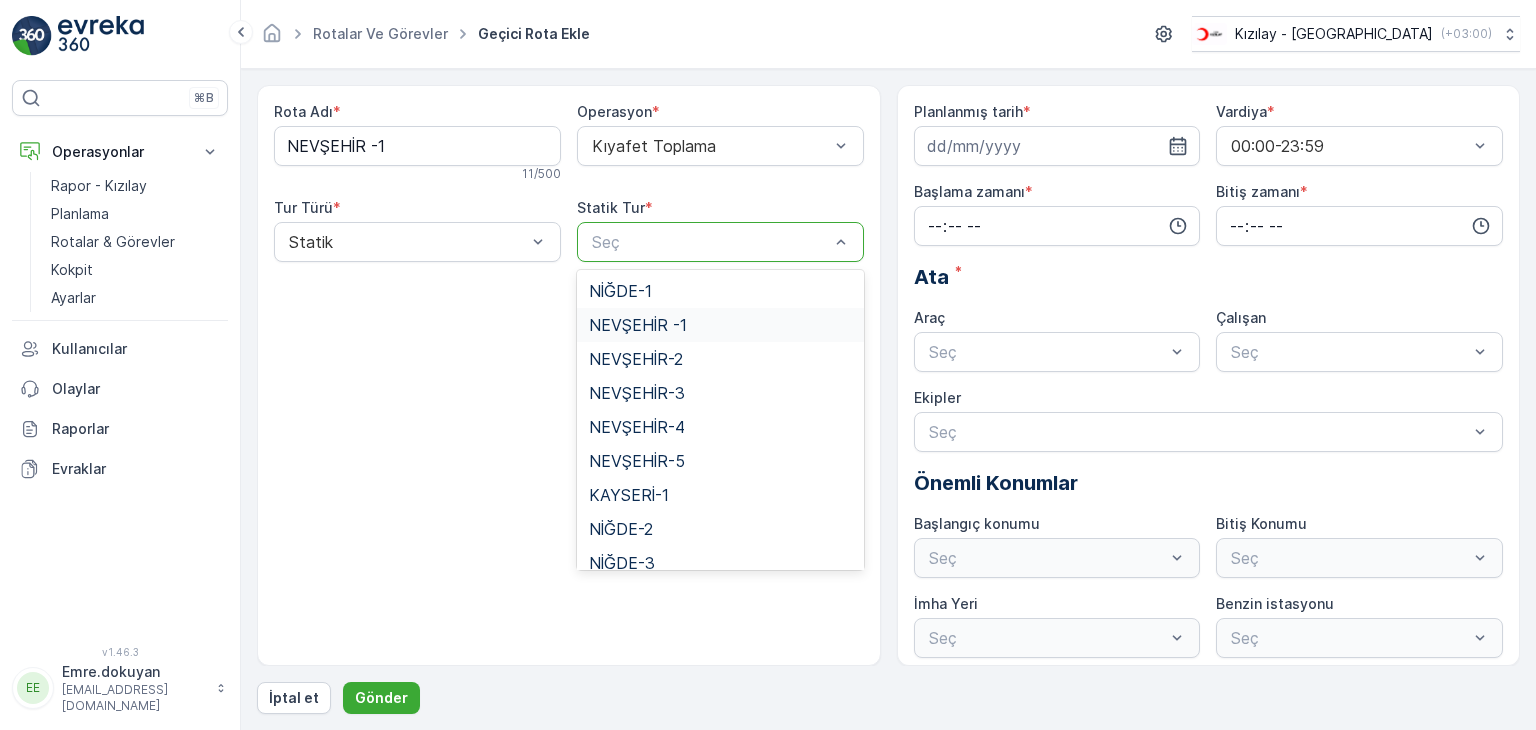 click on "NEVŞEHİR -1" at bounding box center (638, 325) 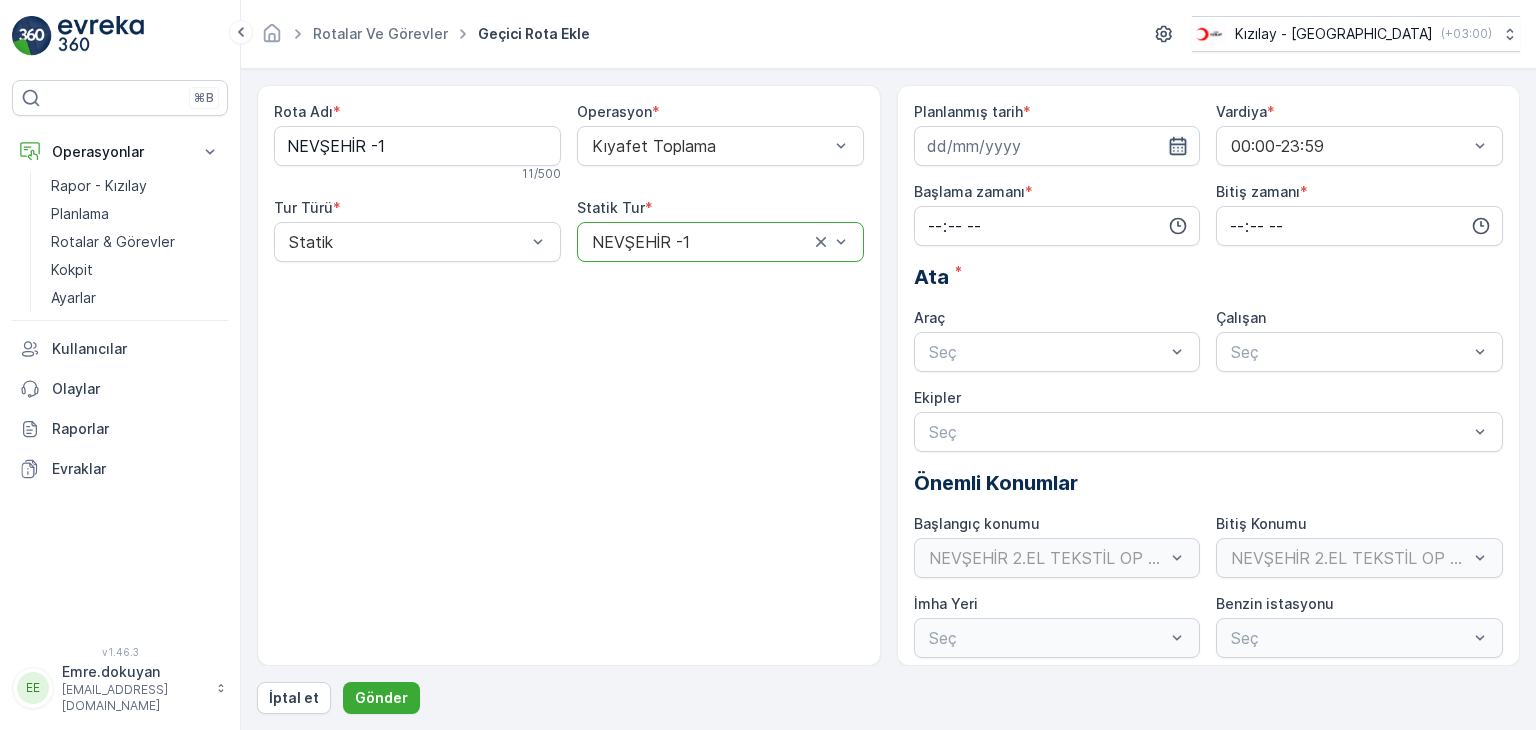 click 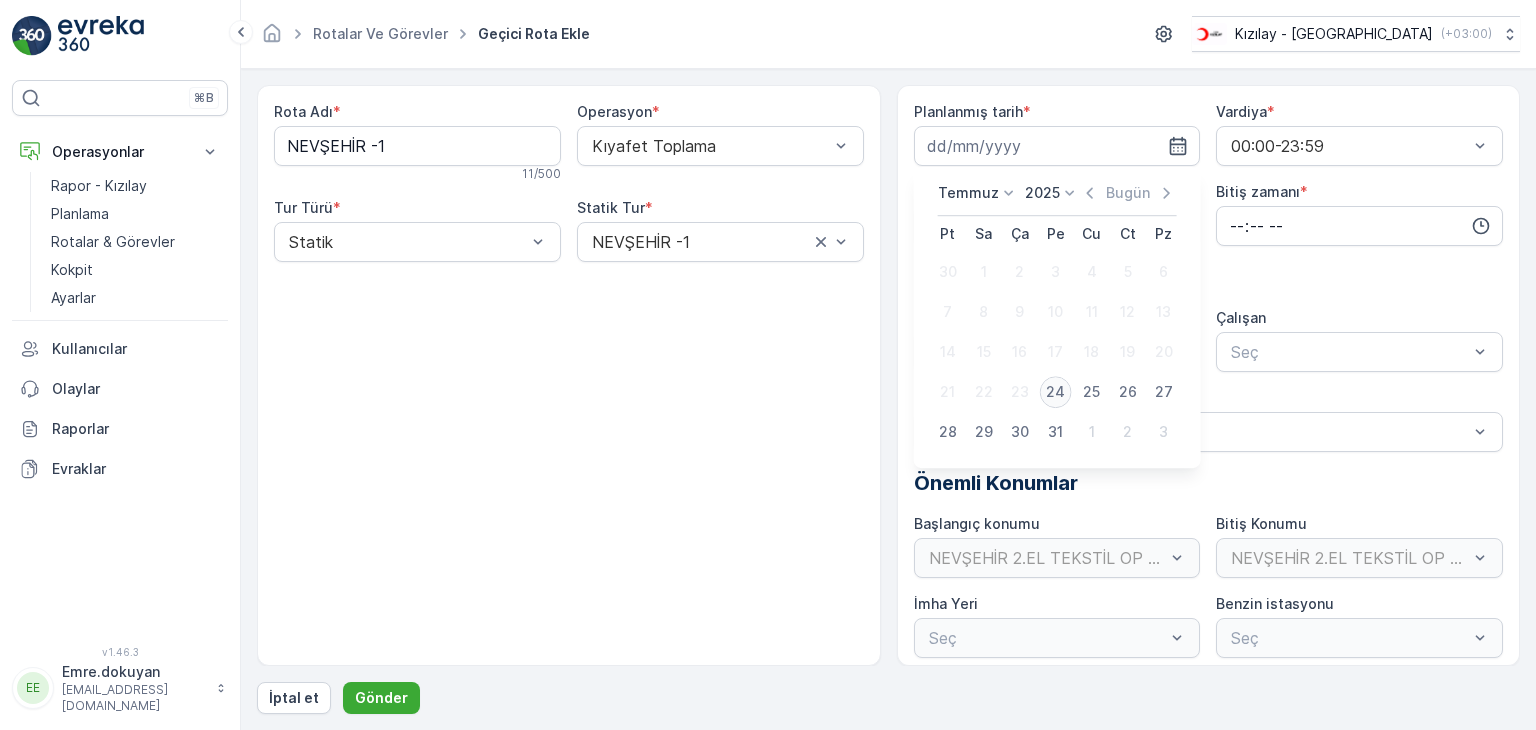 click on "24" at bounding box center (1056, 392) 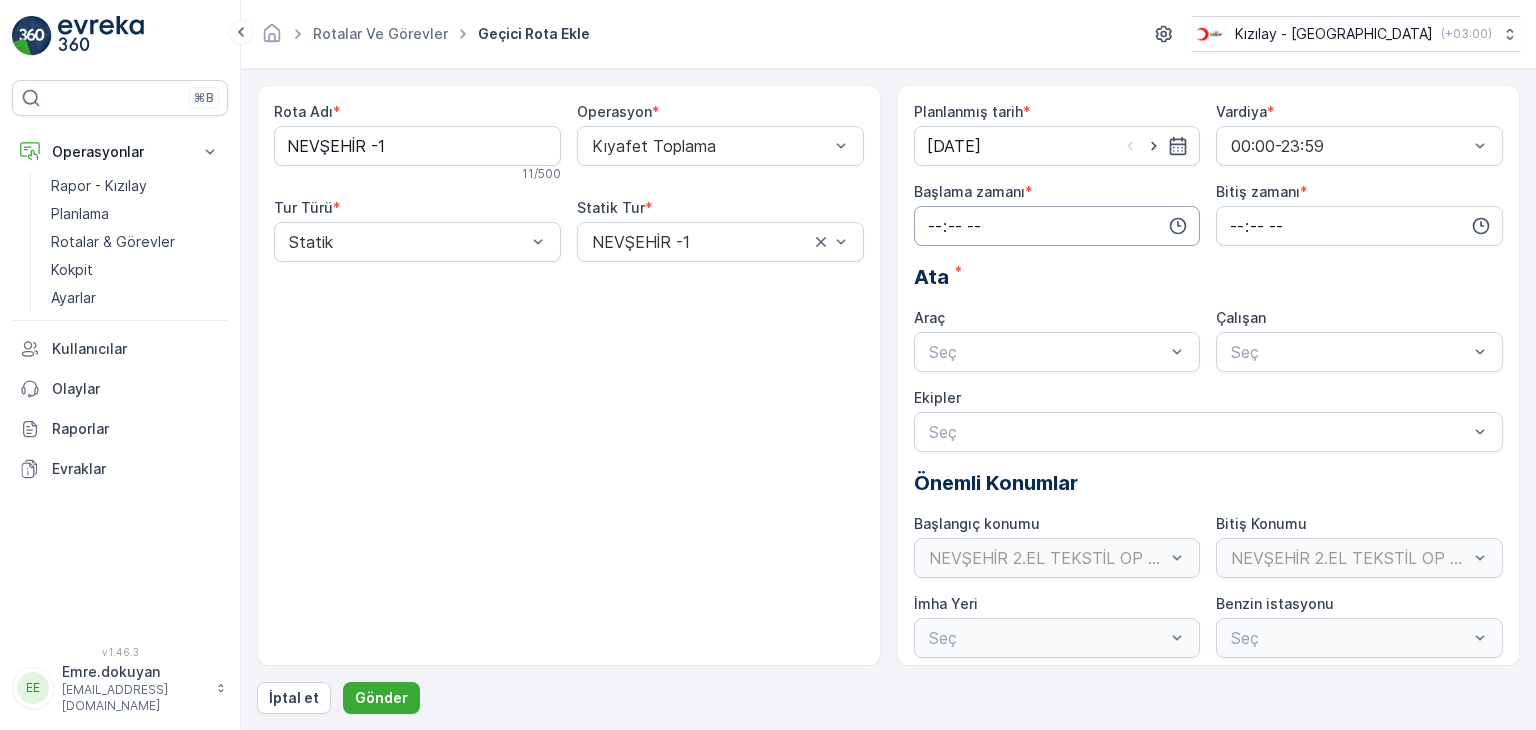 click at bounding box center [1057, 226] 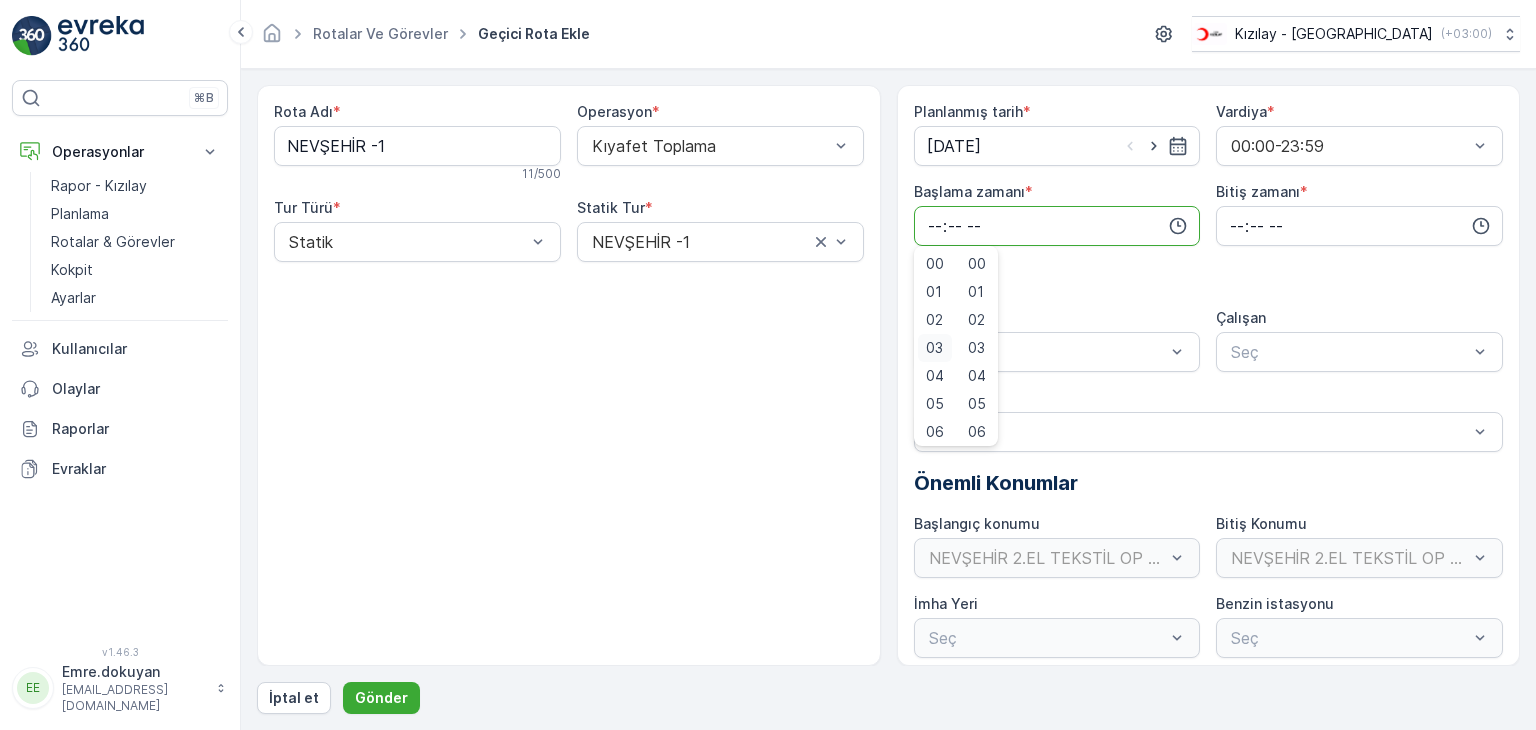 scroll, scrollTop: 100, scrollLeft: 0, axis: vertical 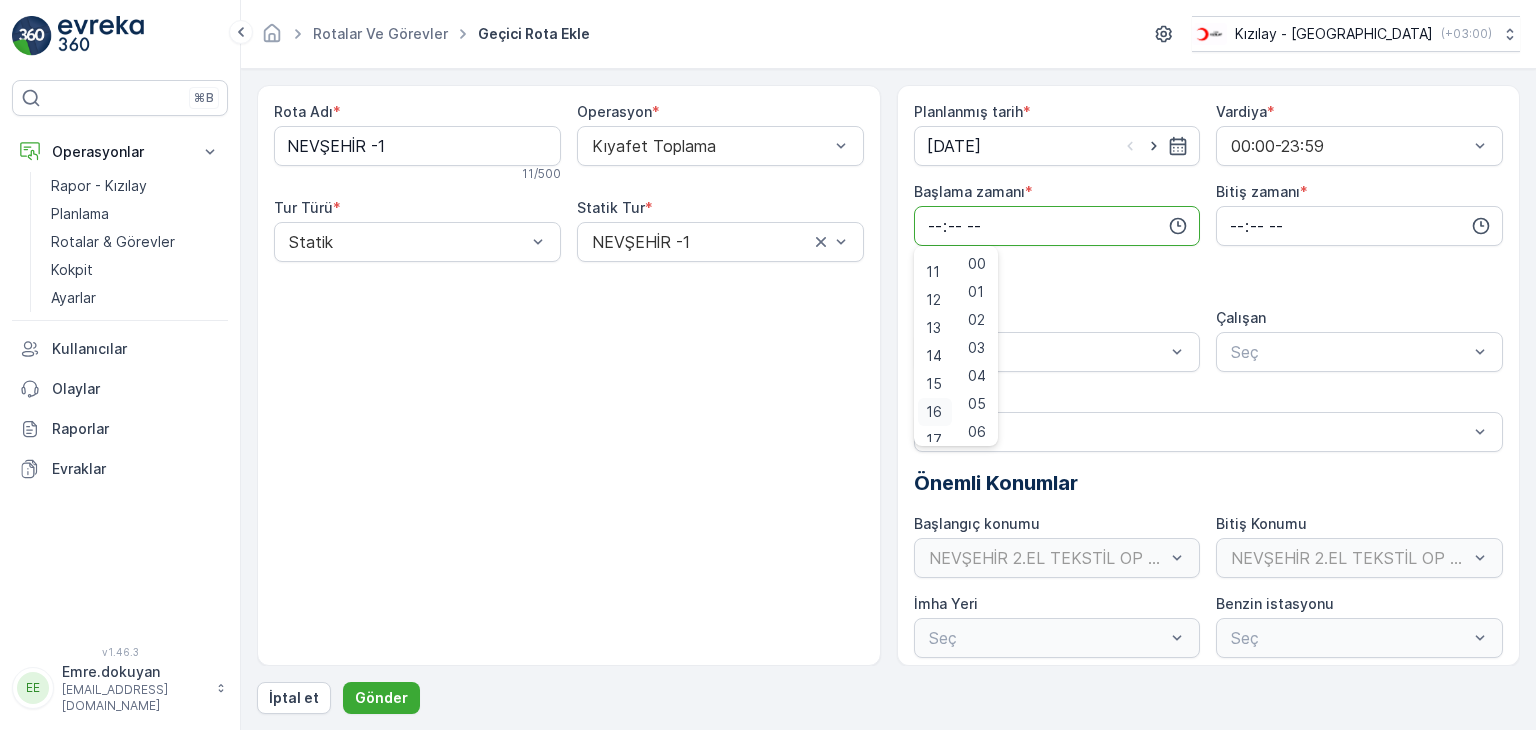 click on "16" at bounding box center [934, 412] 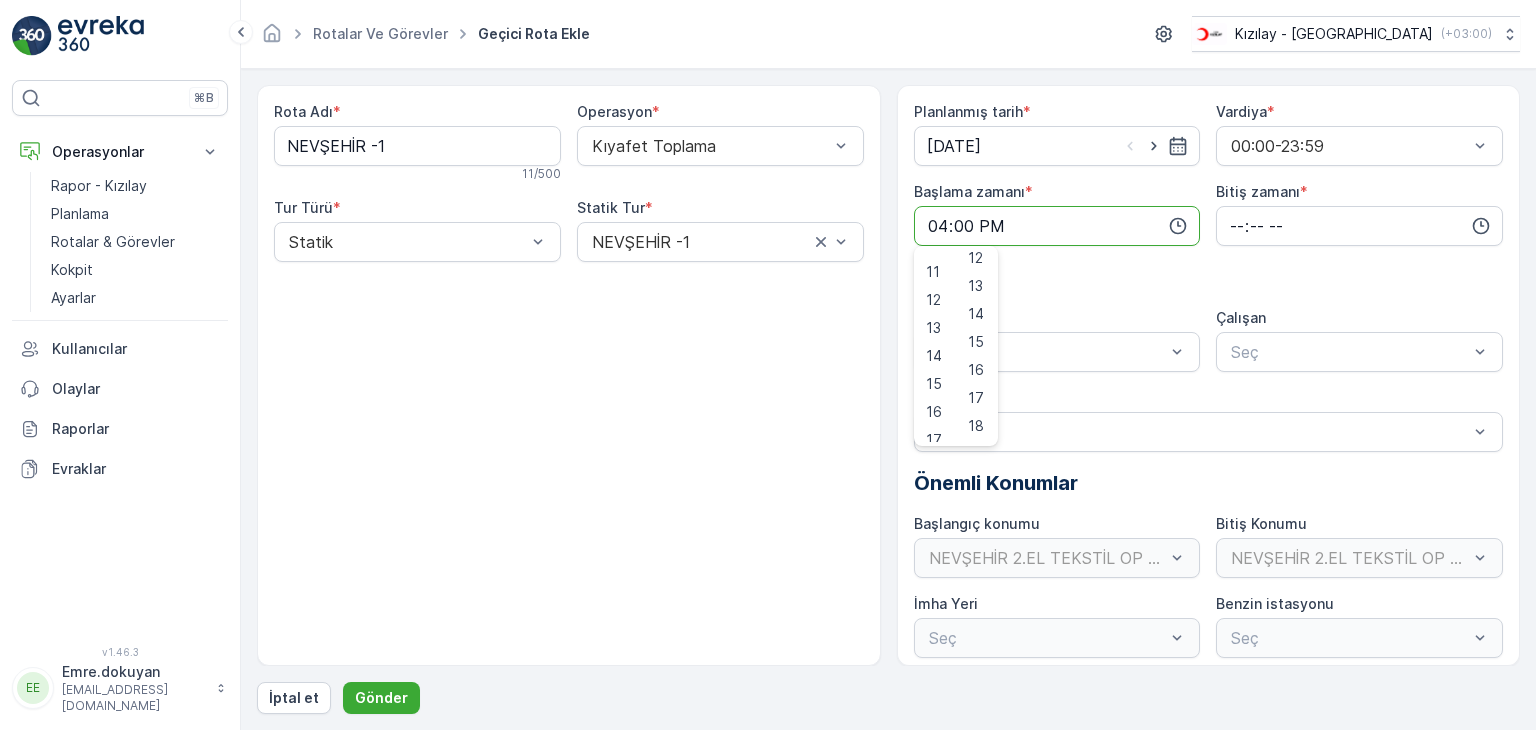 scroll, scrollTop: 400, scrollLeft: 0, axis: vertical 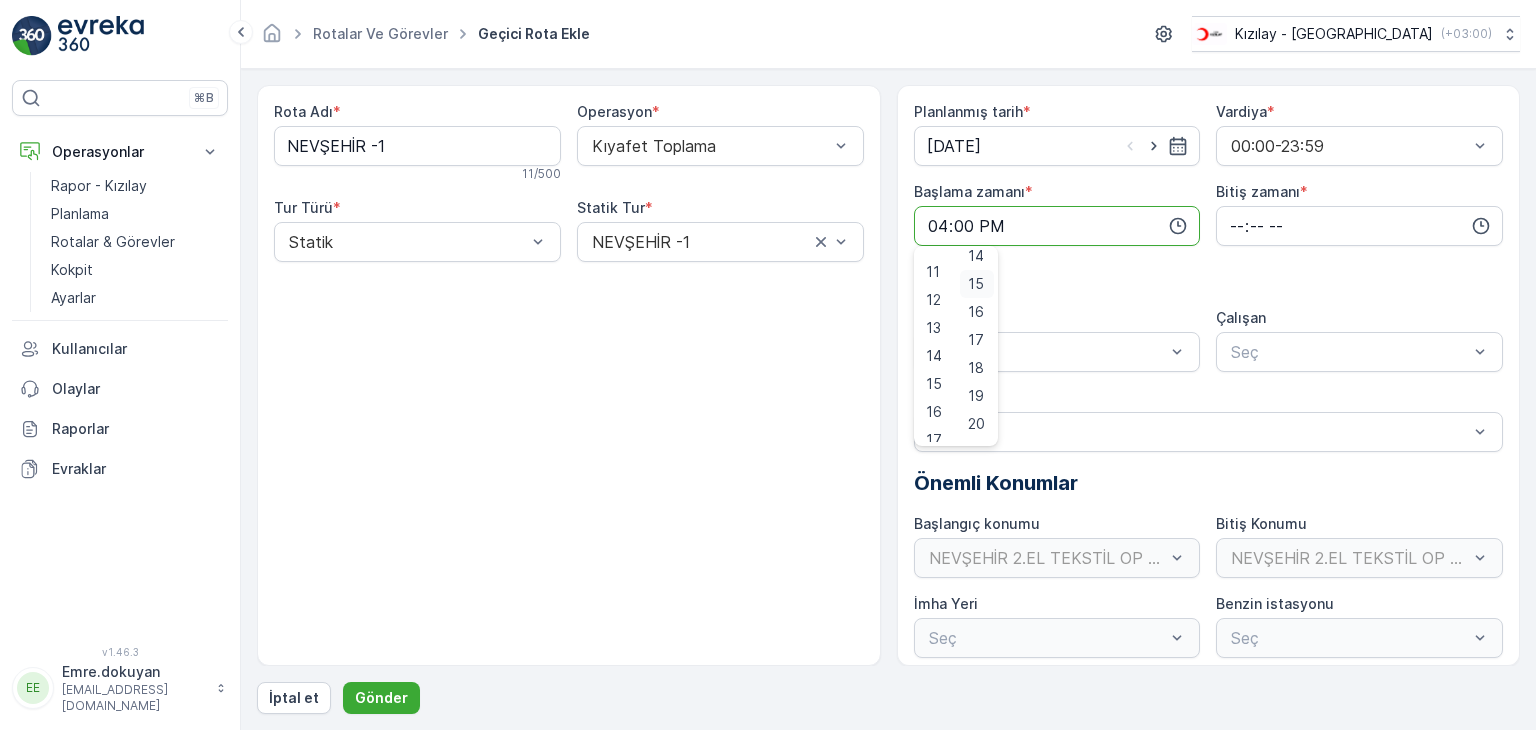 click on "15" at bounding box center (976, 284) 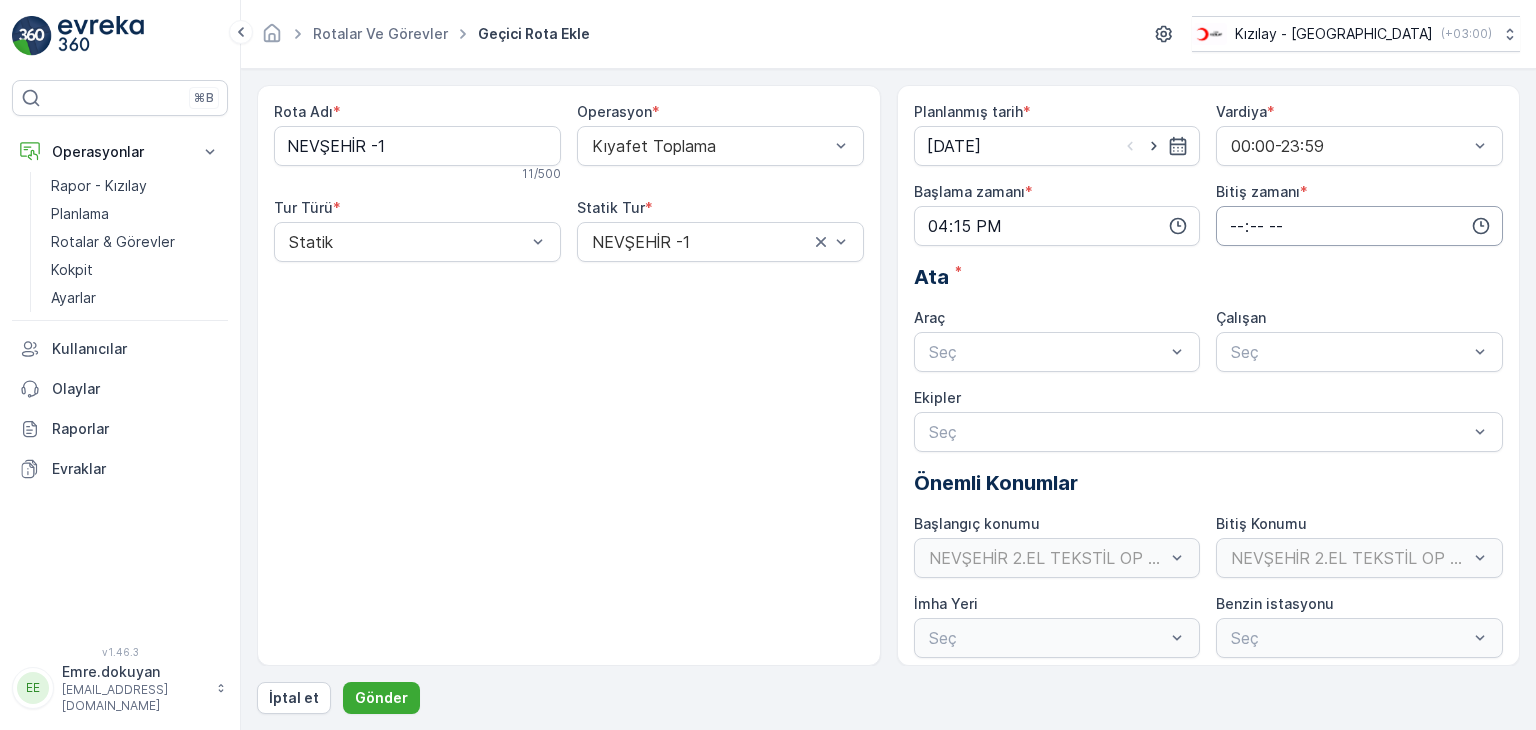 click at bounding box center [1359, 226] 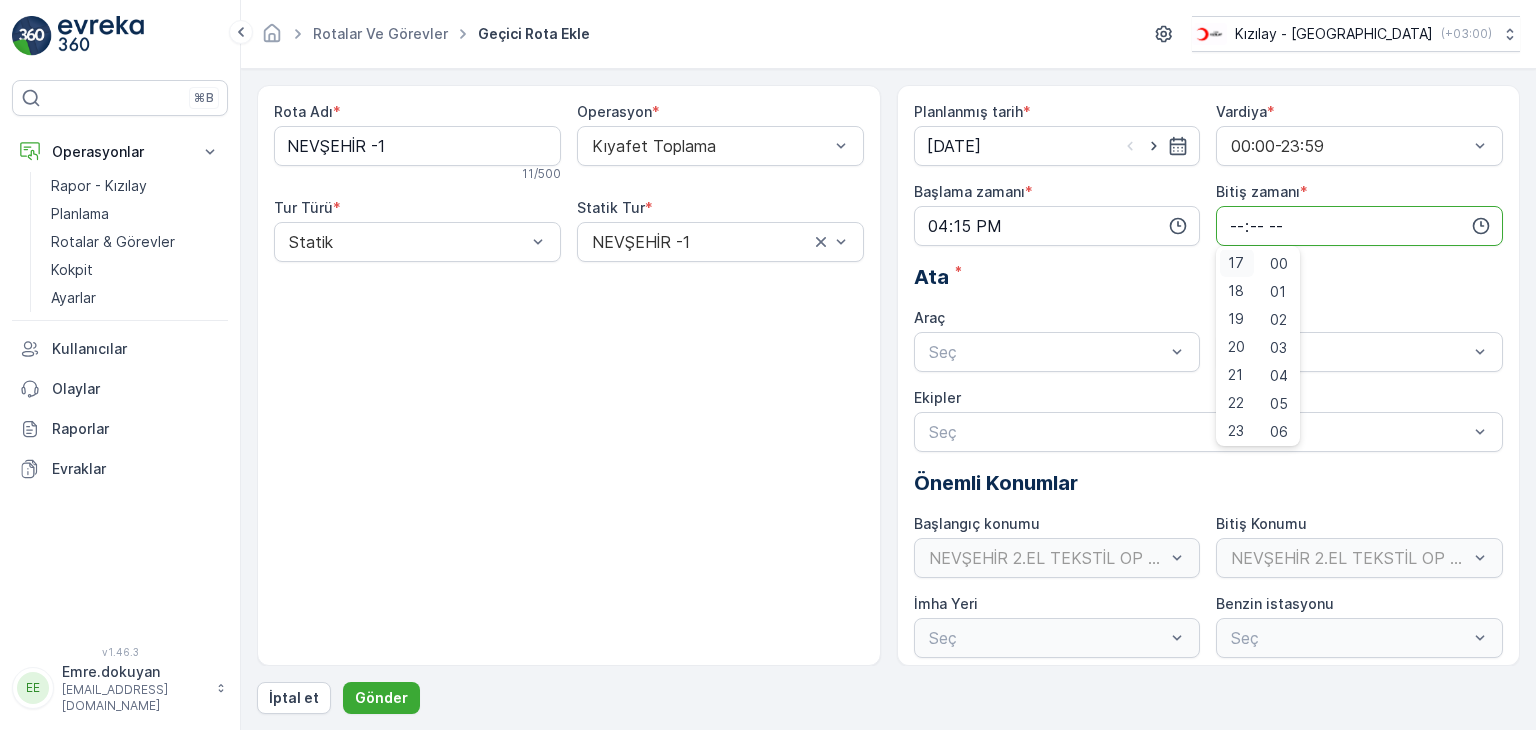 scroll, scrollTop: 480, scrollLeft: 0, axis: vertical 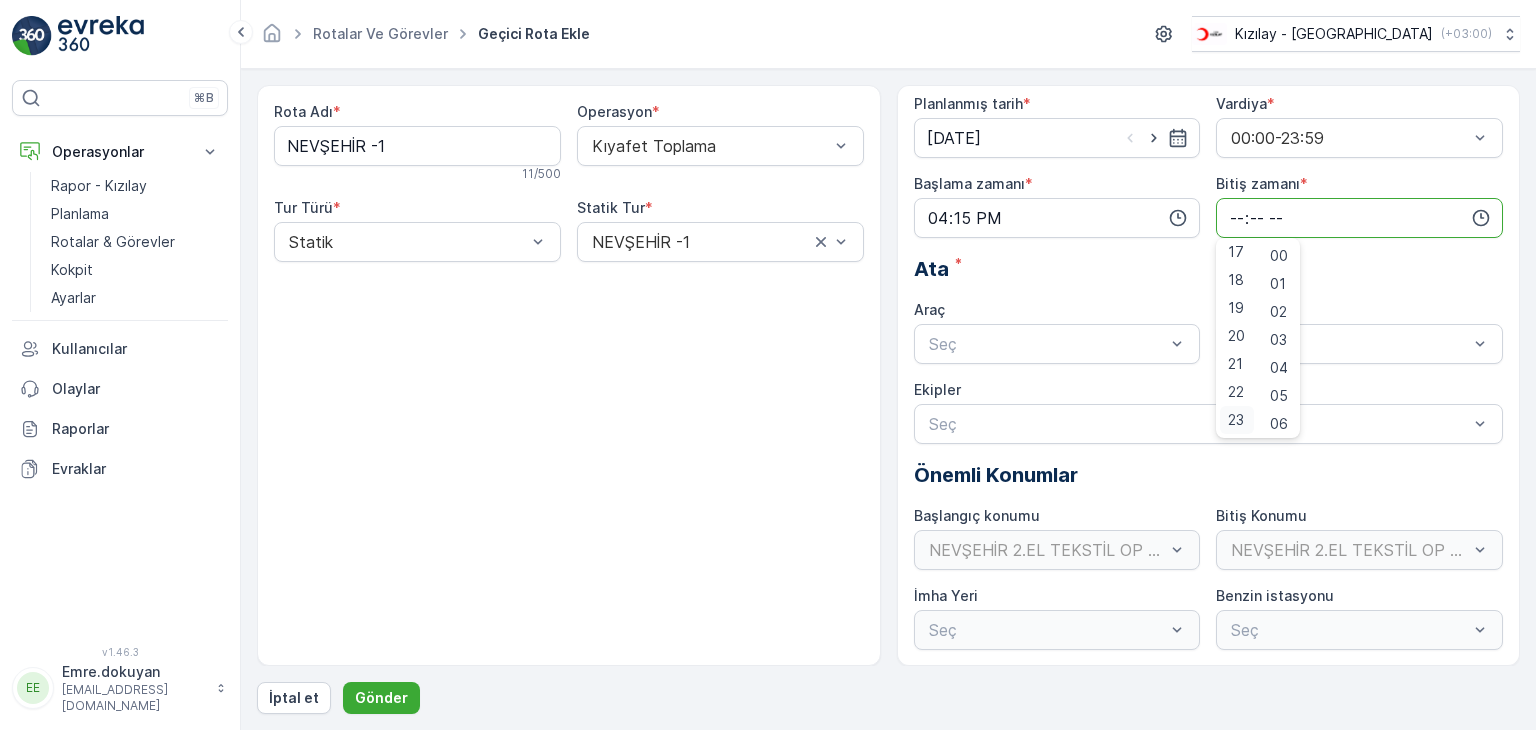 click on "23" at bounding box center [1236, 420] 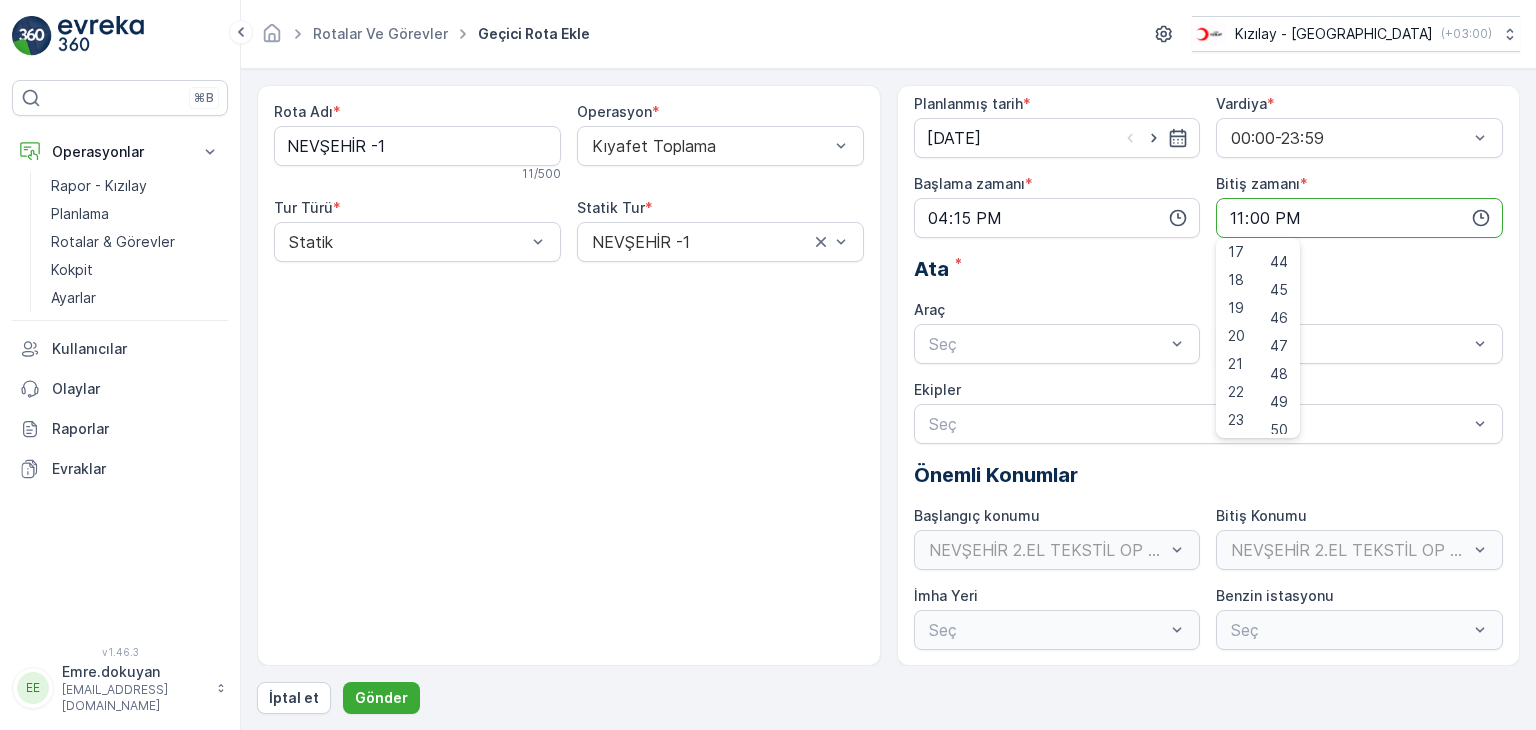 scroll, scrollTop: 1488, scrollLeft: 0, axis: vertical 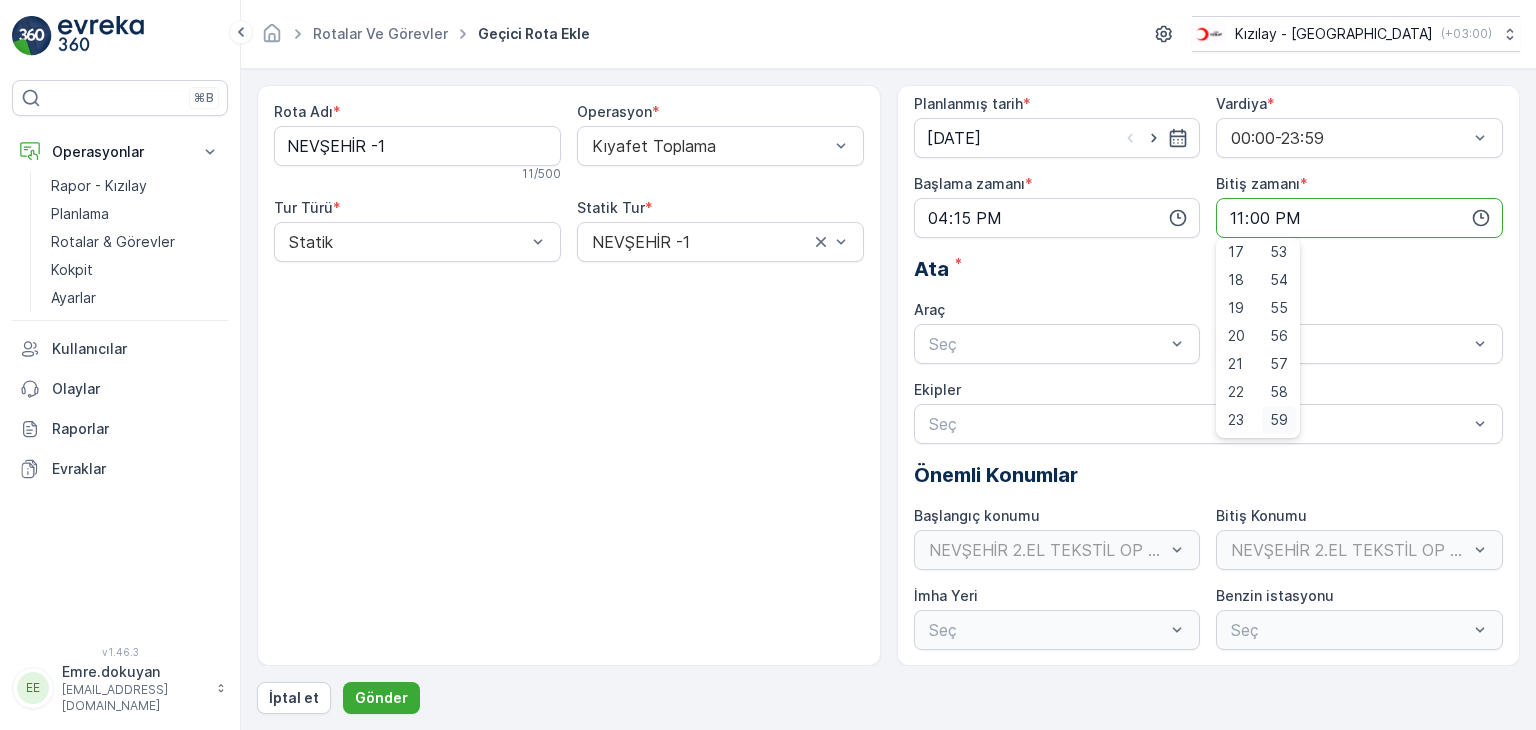 click on "59" at bounding box center [1279, 420] 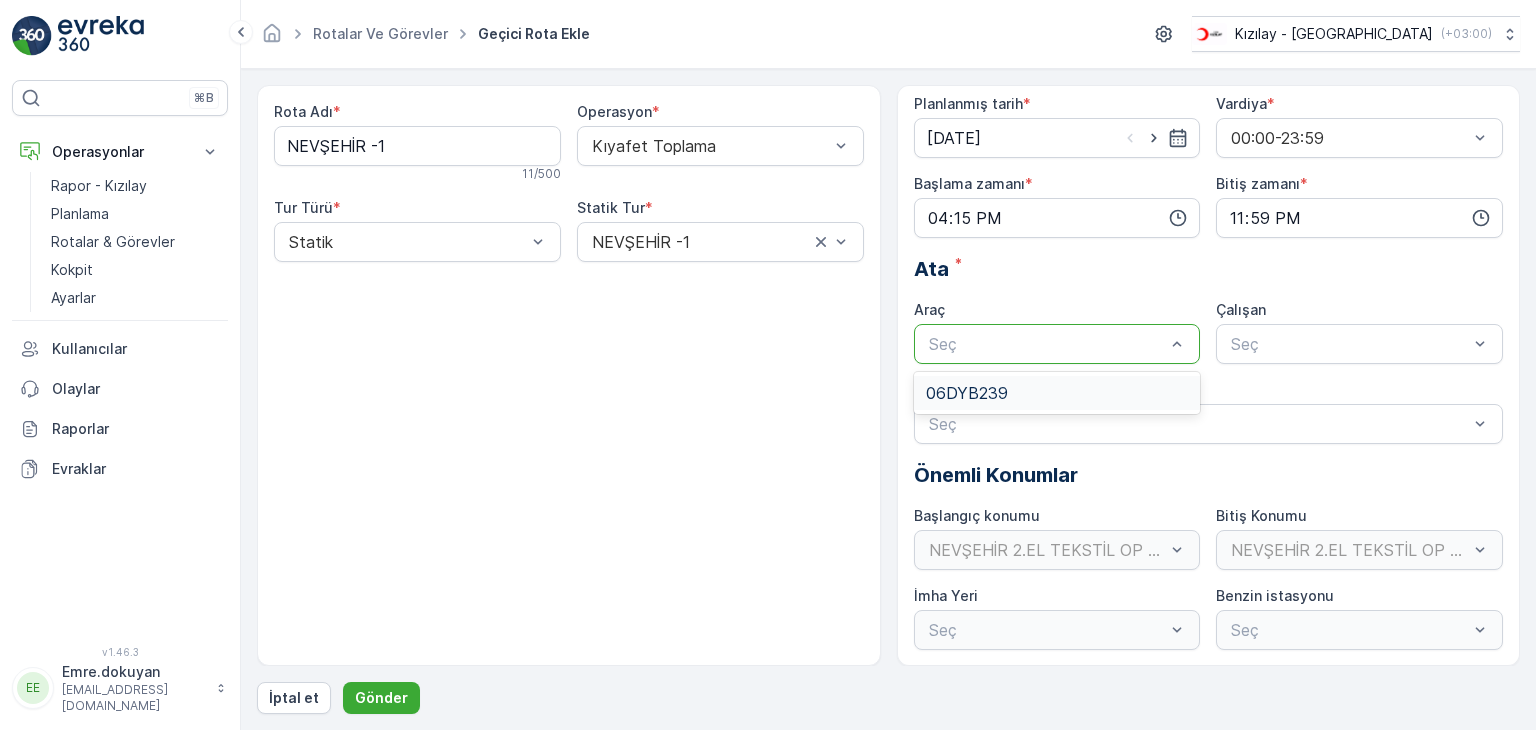 drag, startPoint x: 1025, startPoint y: 330, endPoint x: 1022, endPoint y: 376, distance: 46.09772 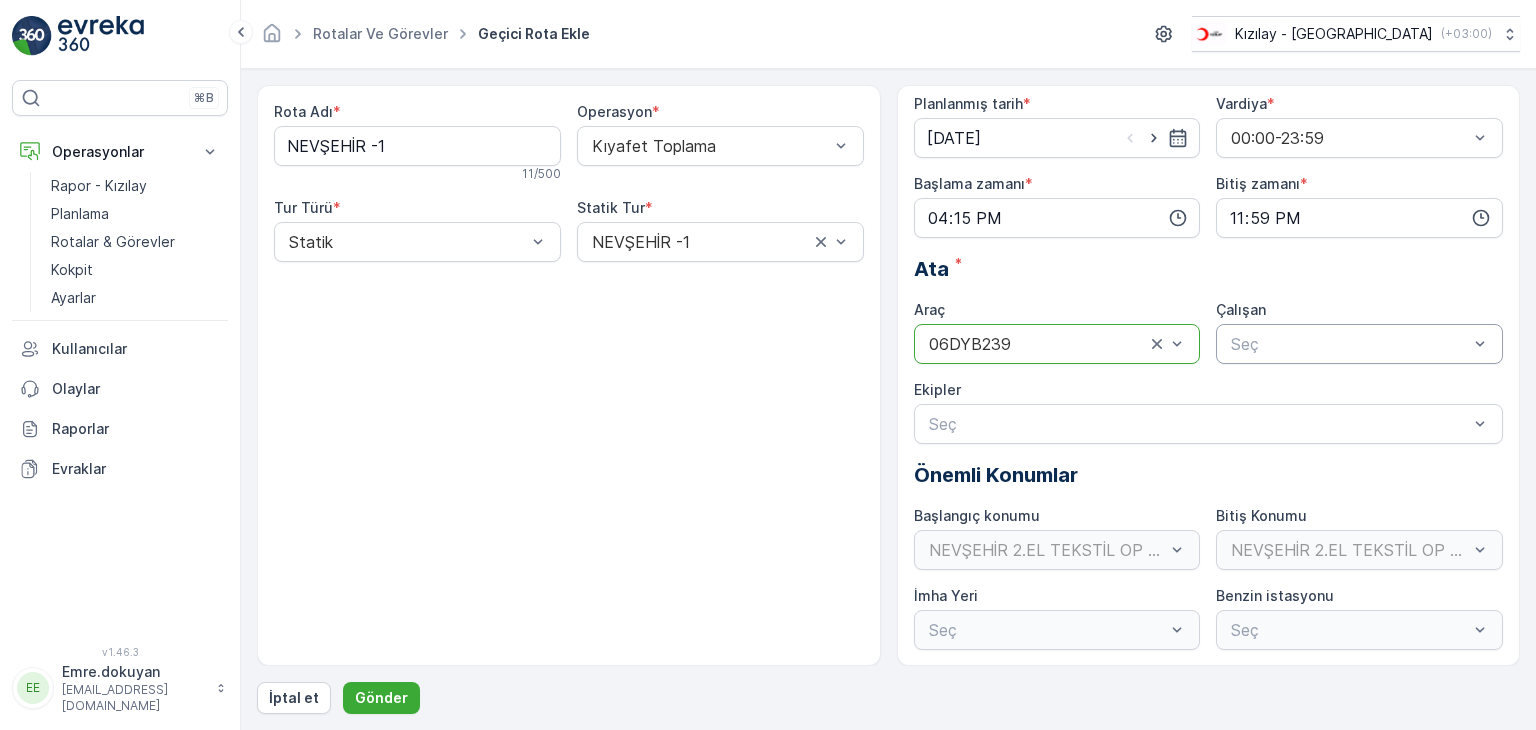 click on "Seç" at bounding box center (1359, 344) 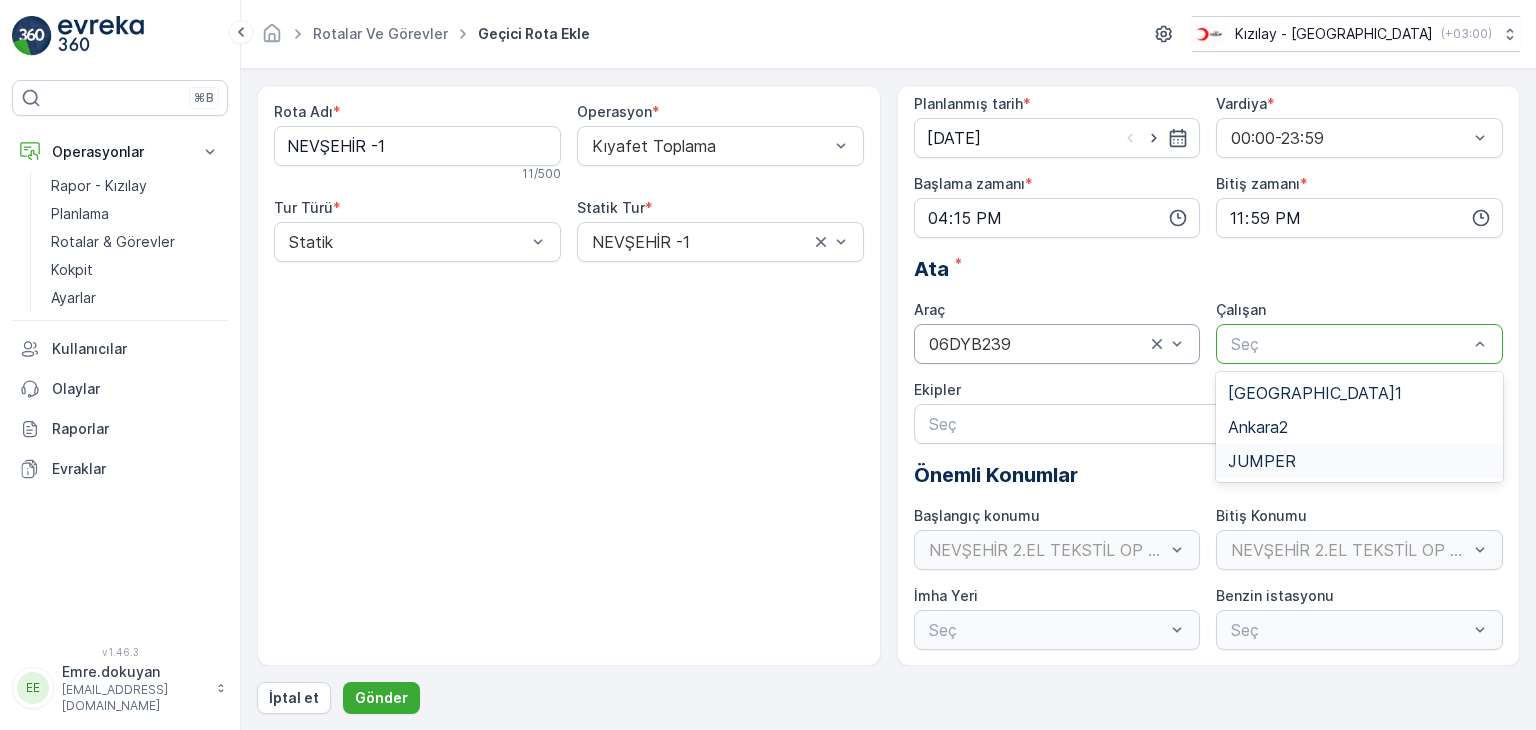 click on "JUMPER" at bounding box center (1262, 461) 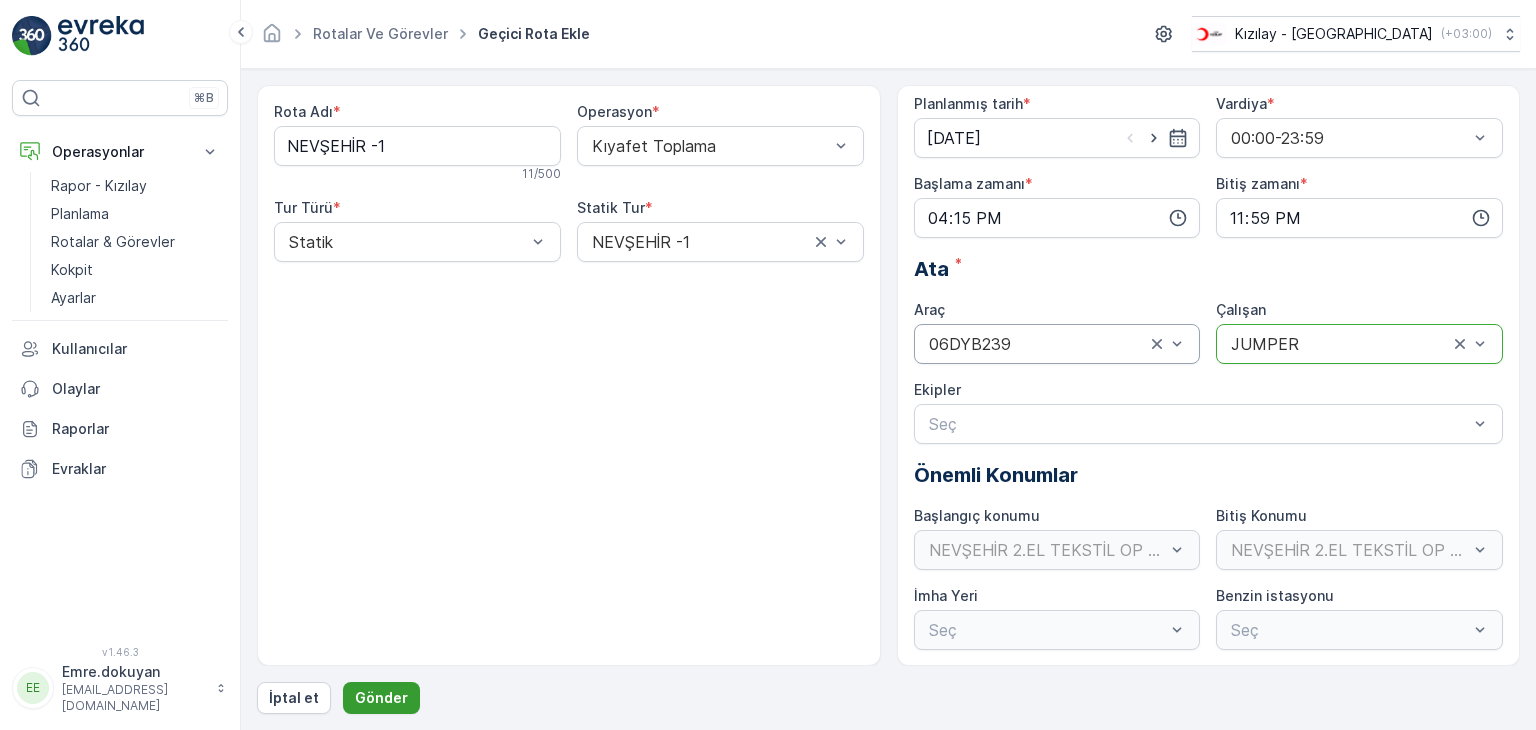 click on "Gönder" at bounding box center (381, 698) 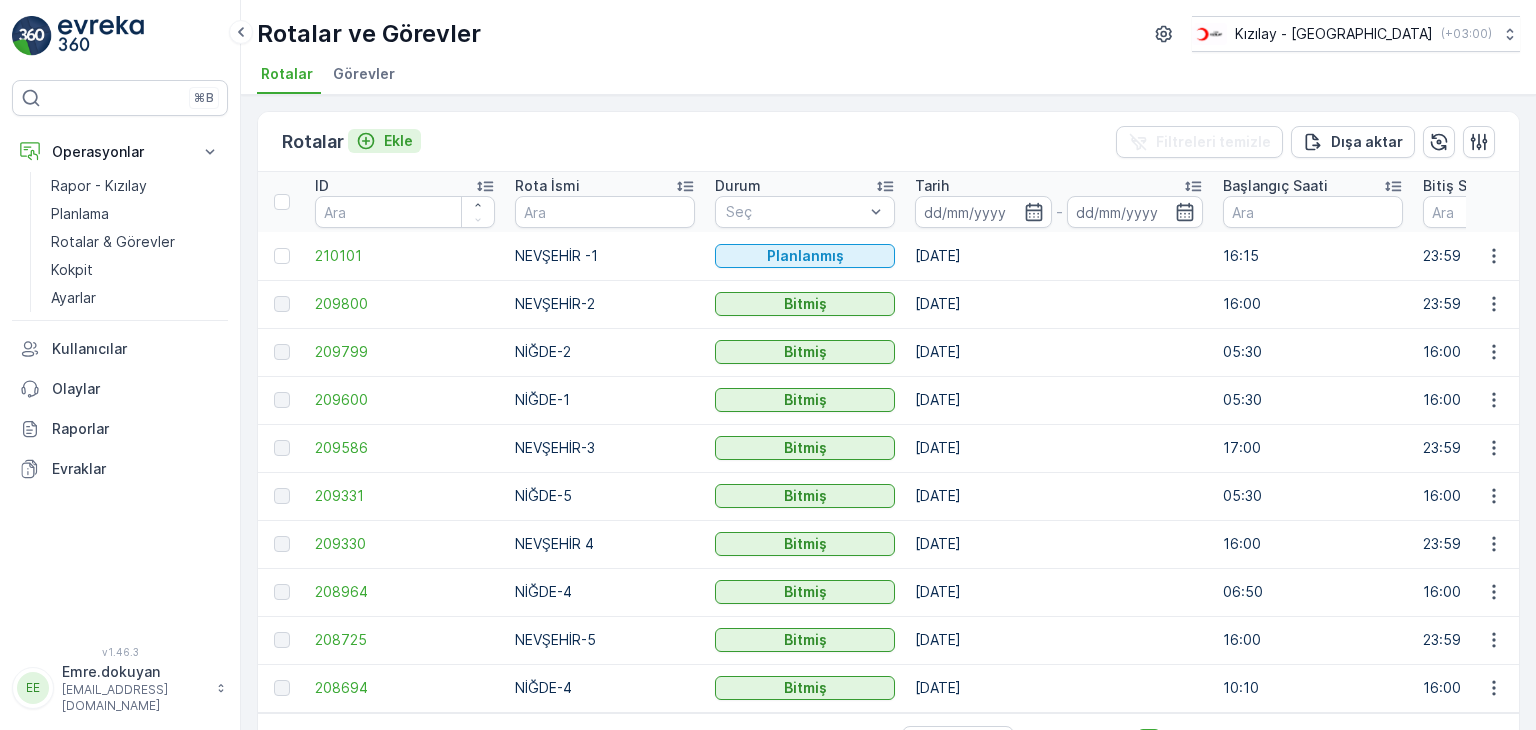 click on "Ekle" at bounding box center (398, 141) 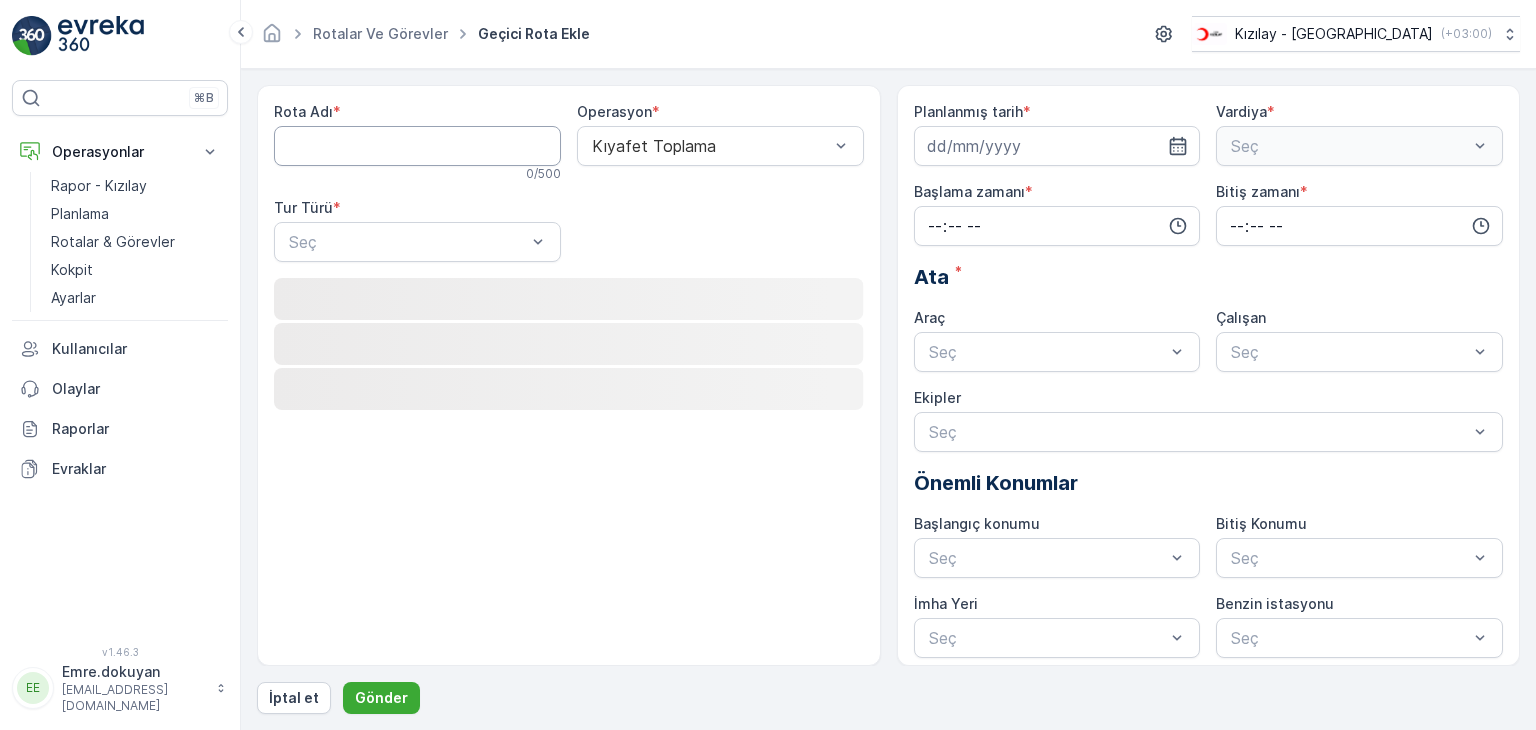 click on "Rota Adı" at bounding box center [417, 146] 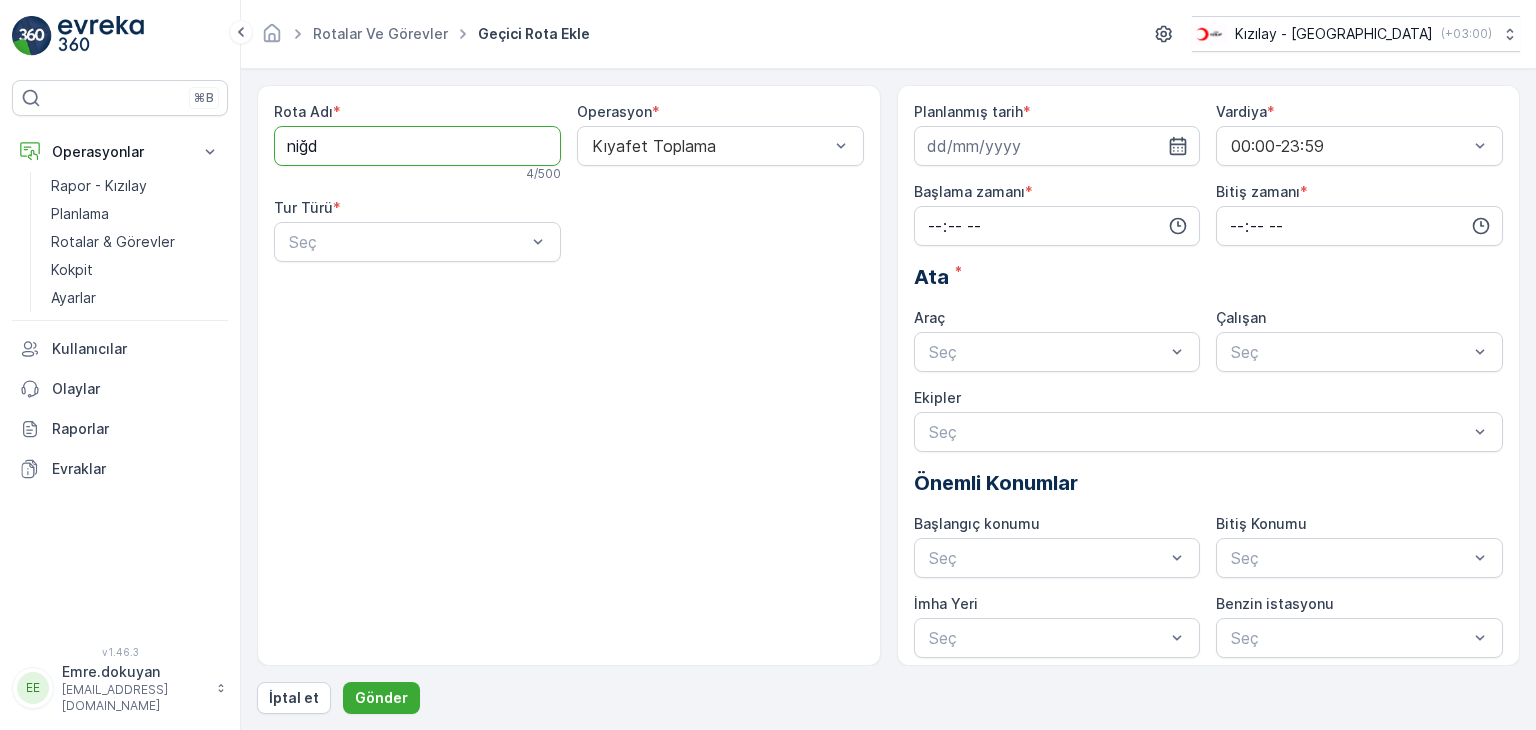 type on "NİĞDE-3" 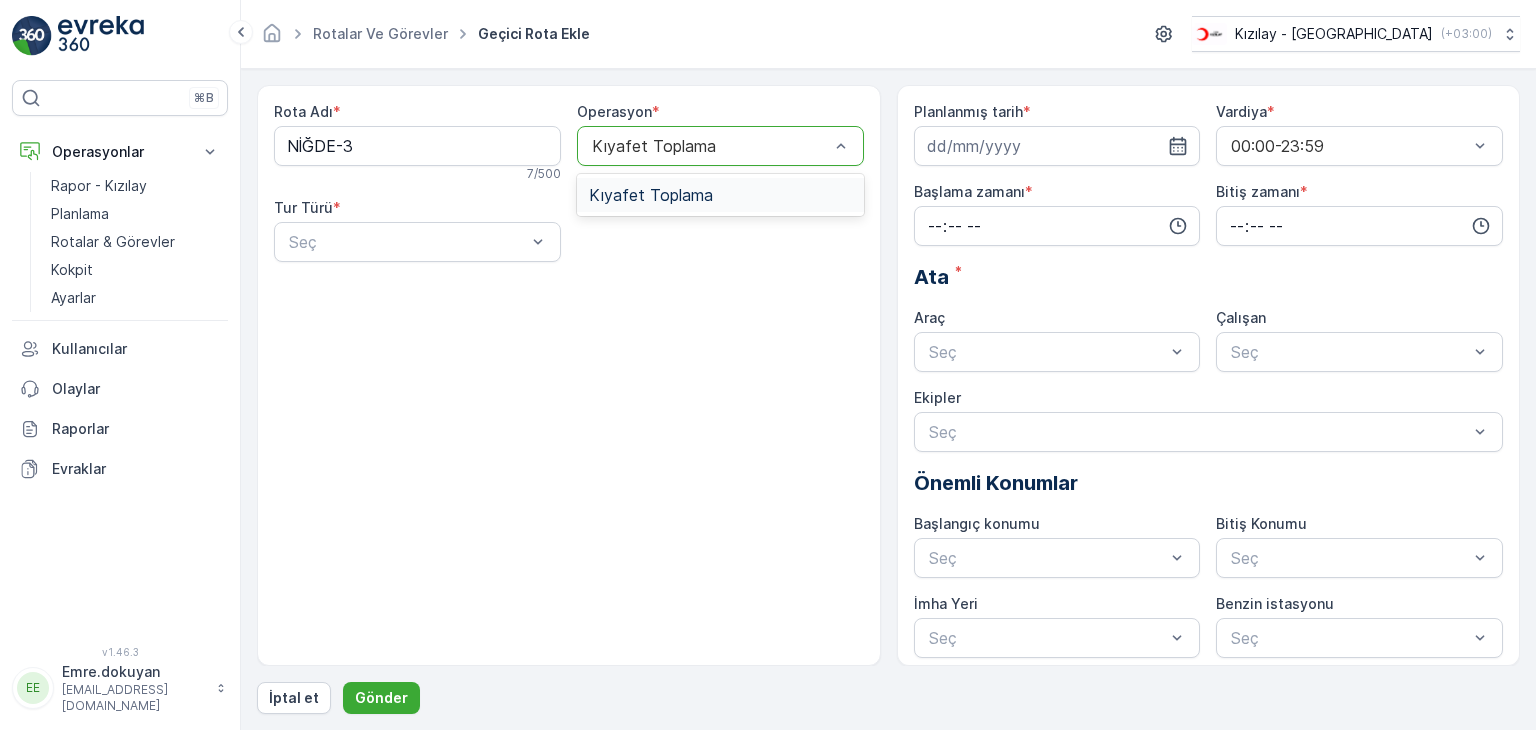 click at bounding box center (710, 146) 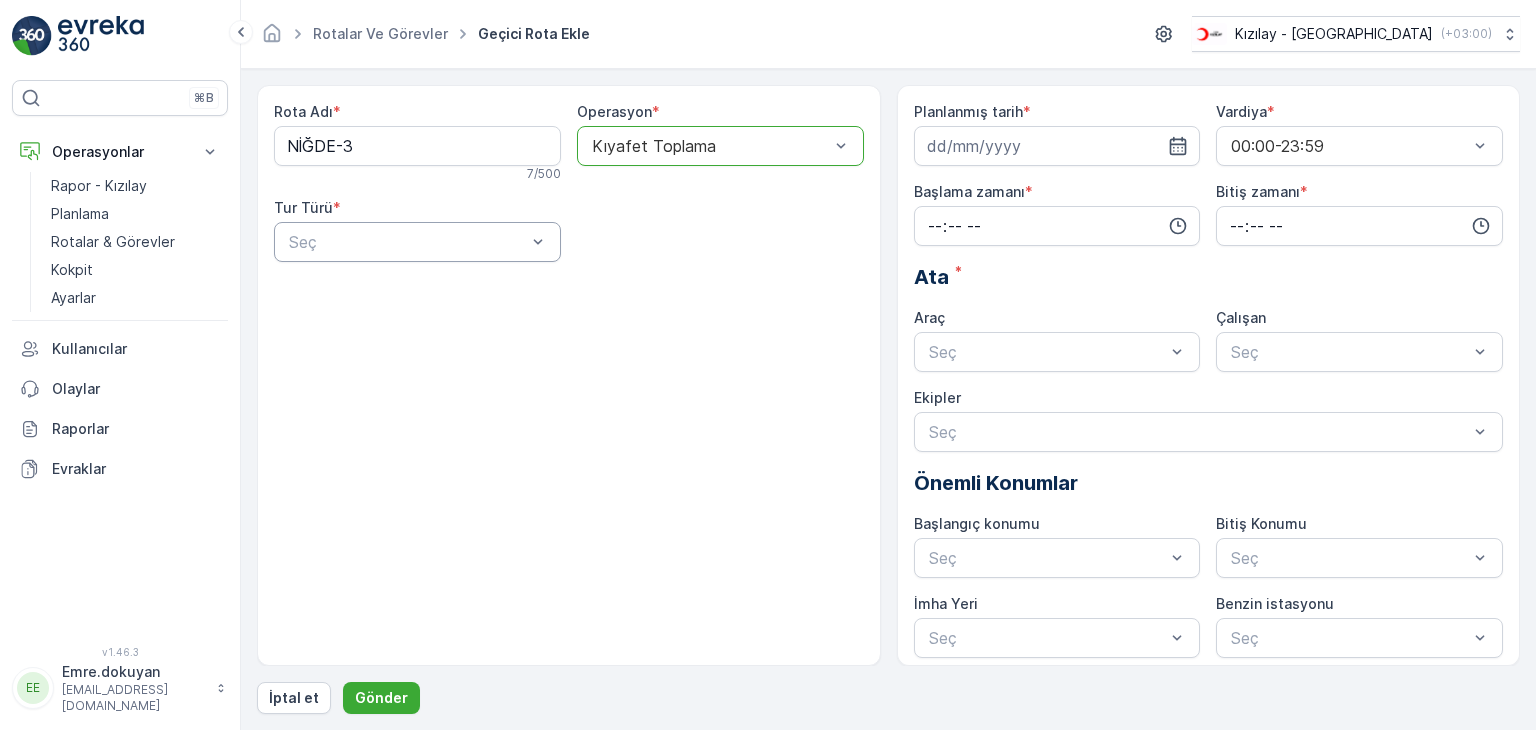 click at bounding box center [407, 242] 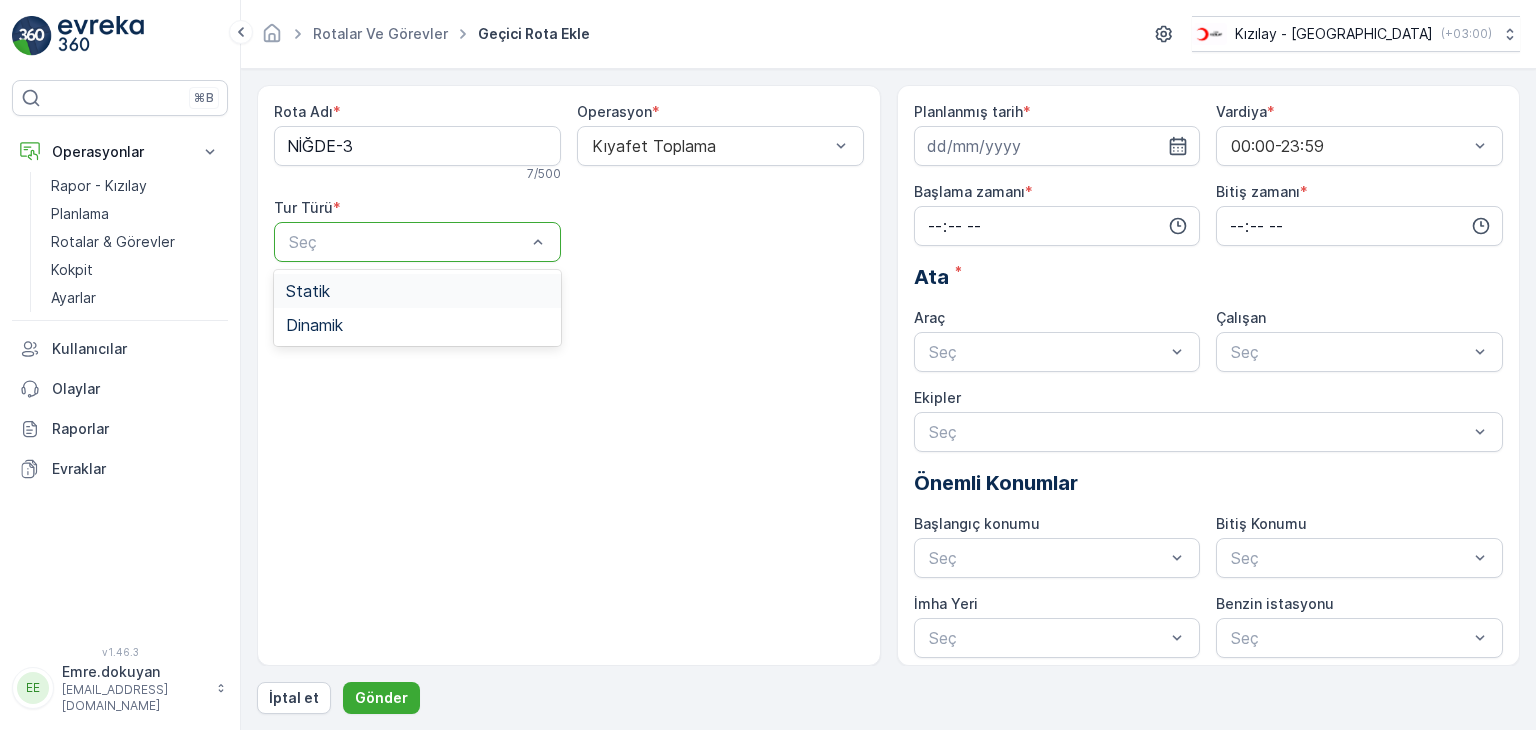 click on "Statik" at bounding box center [417, 291] 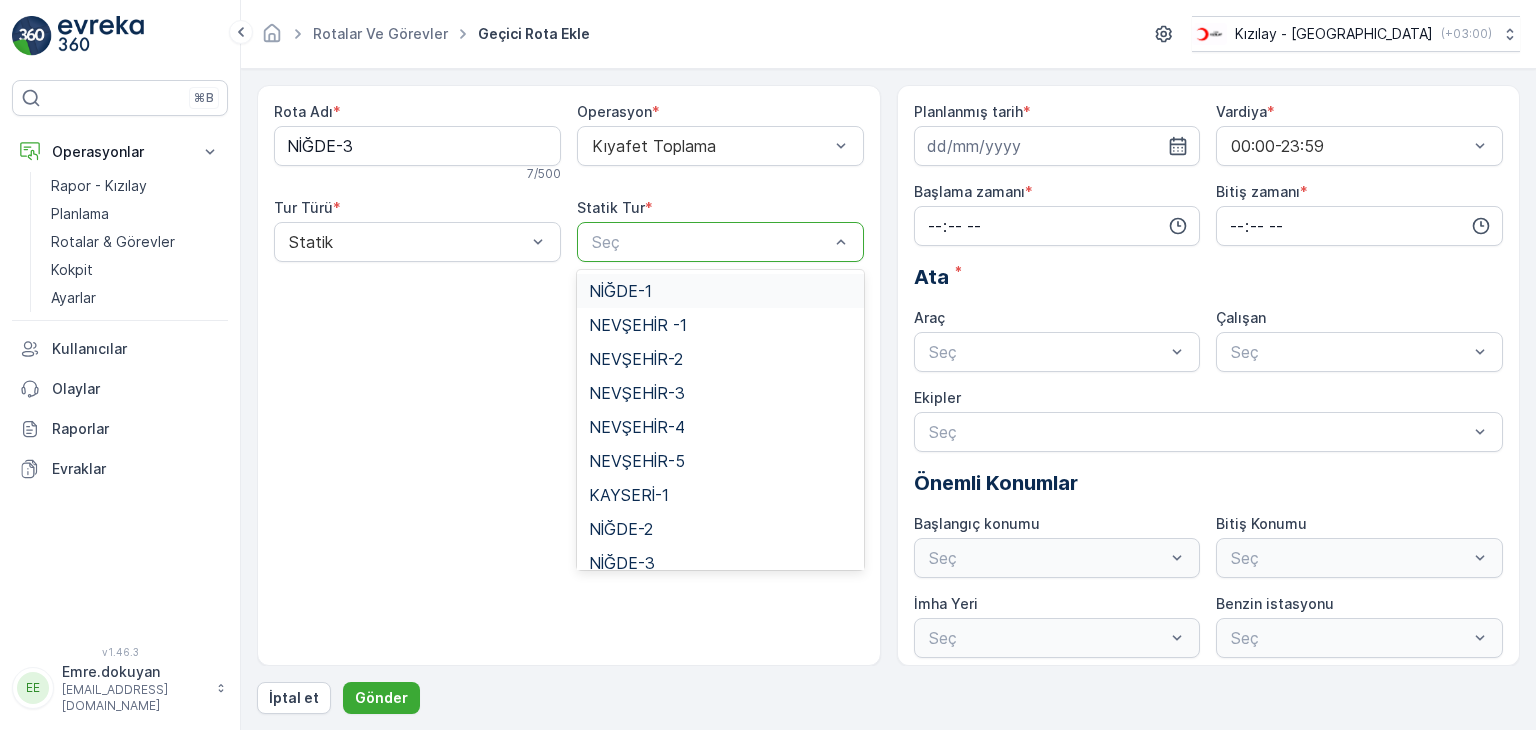 click at bounding box center [710, 242] 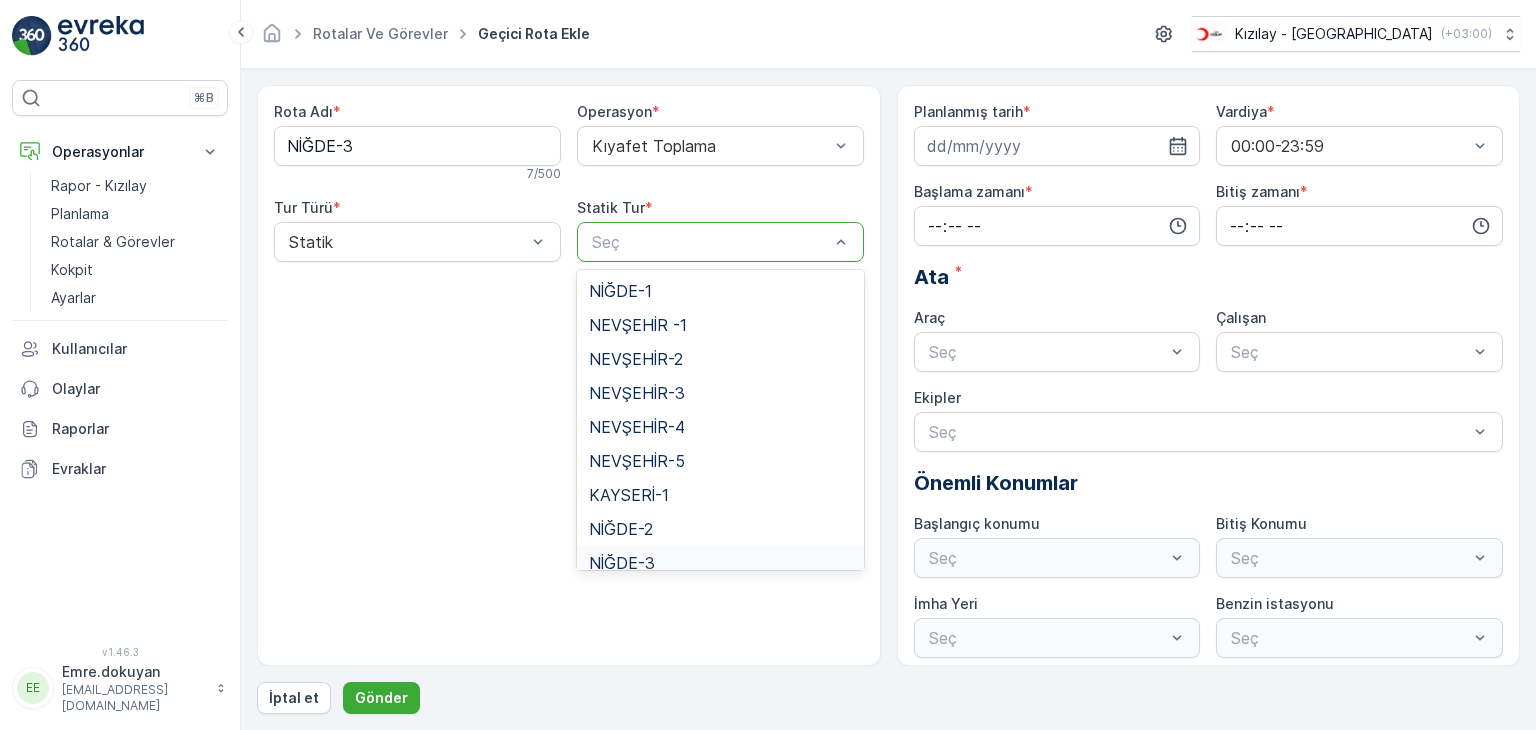 click on "NİĞDE-3" at bounding box center (622, 563) 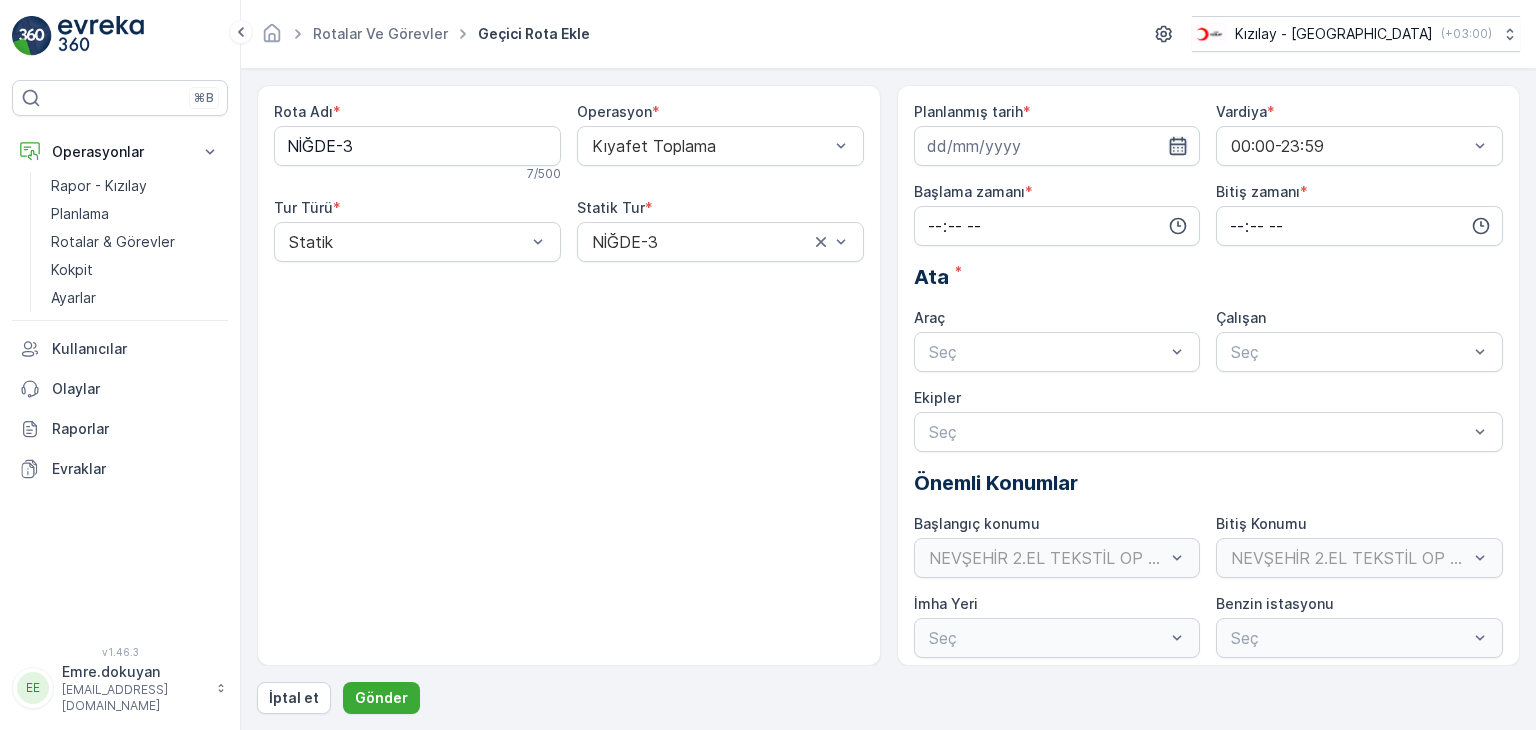 click 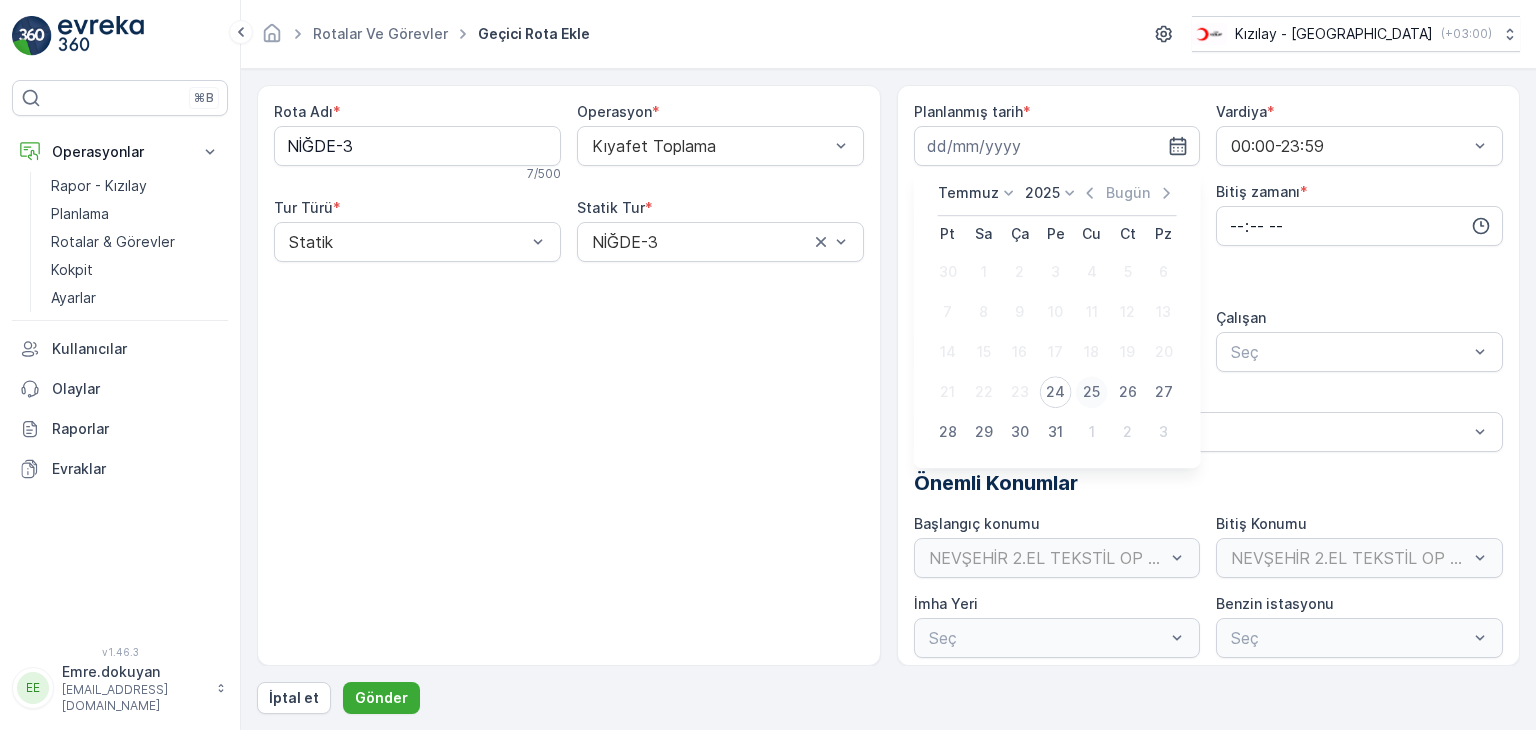 click on "25" at bounding box center (1092, 392) 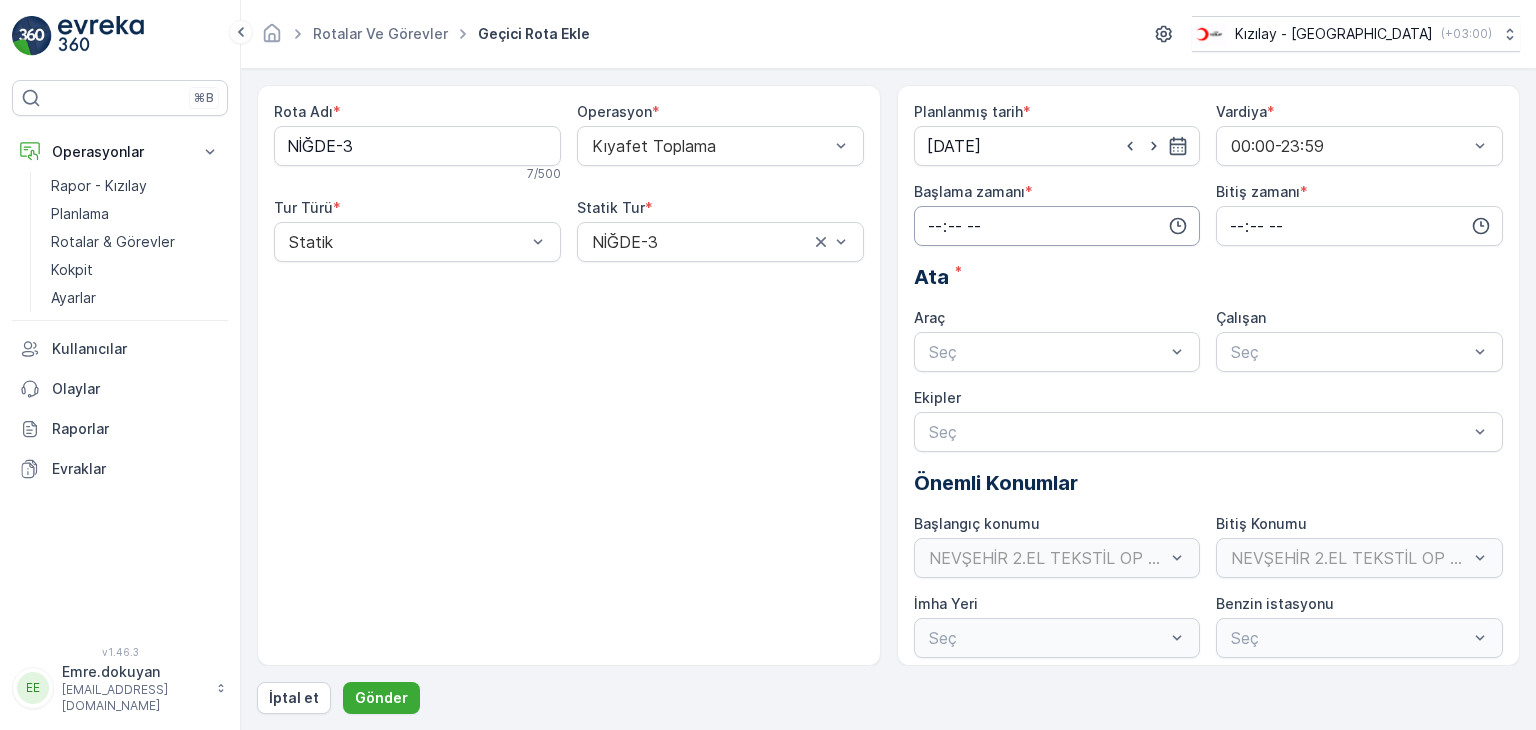 click at bounding box center (1057, 226) 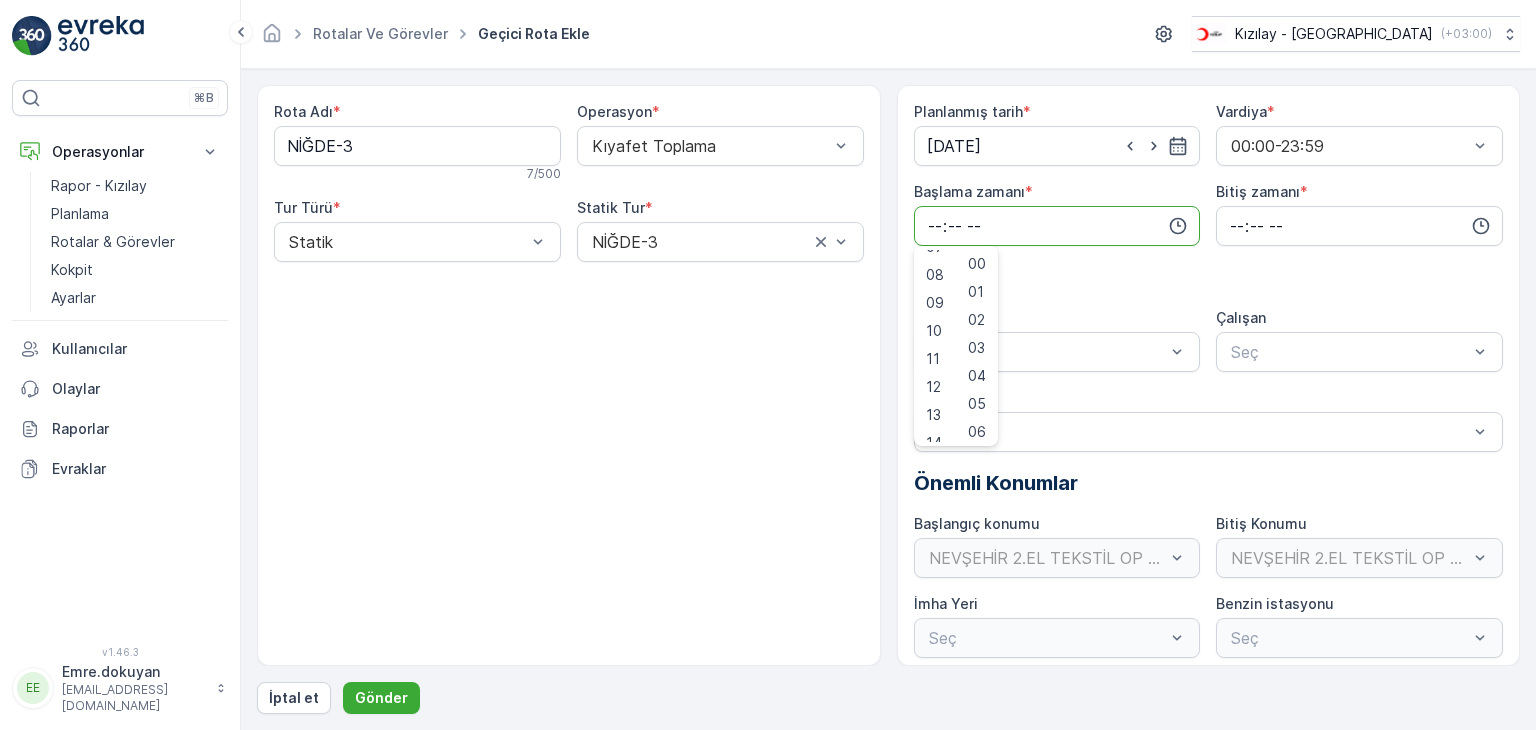 scroll, scrollTop: 300, scrollLeft: 0, axis: vertical 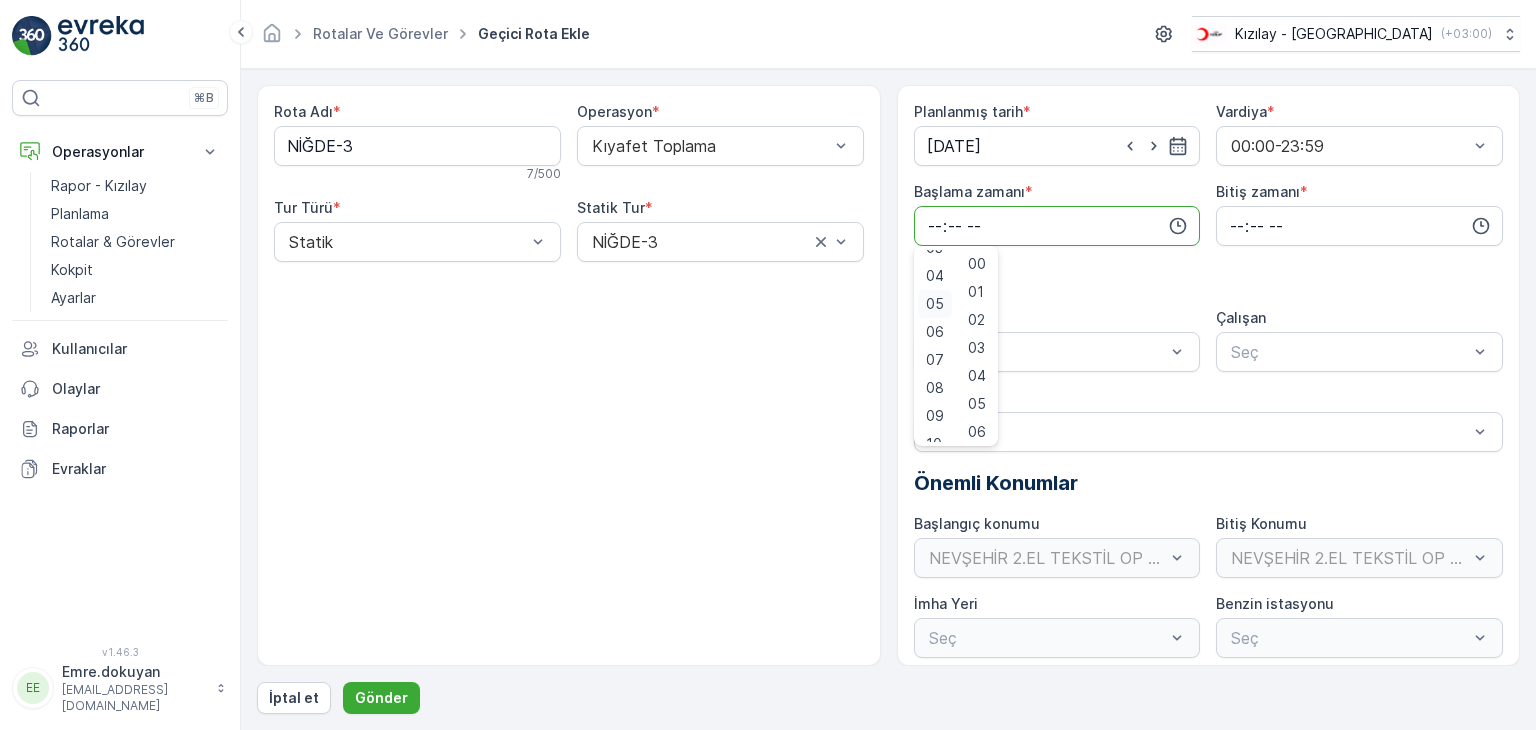 click on "05" at bounding box center (935, 304) 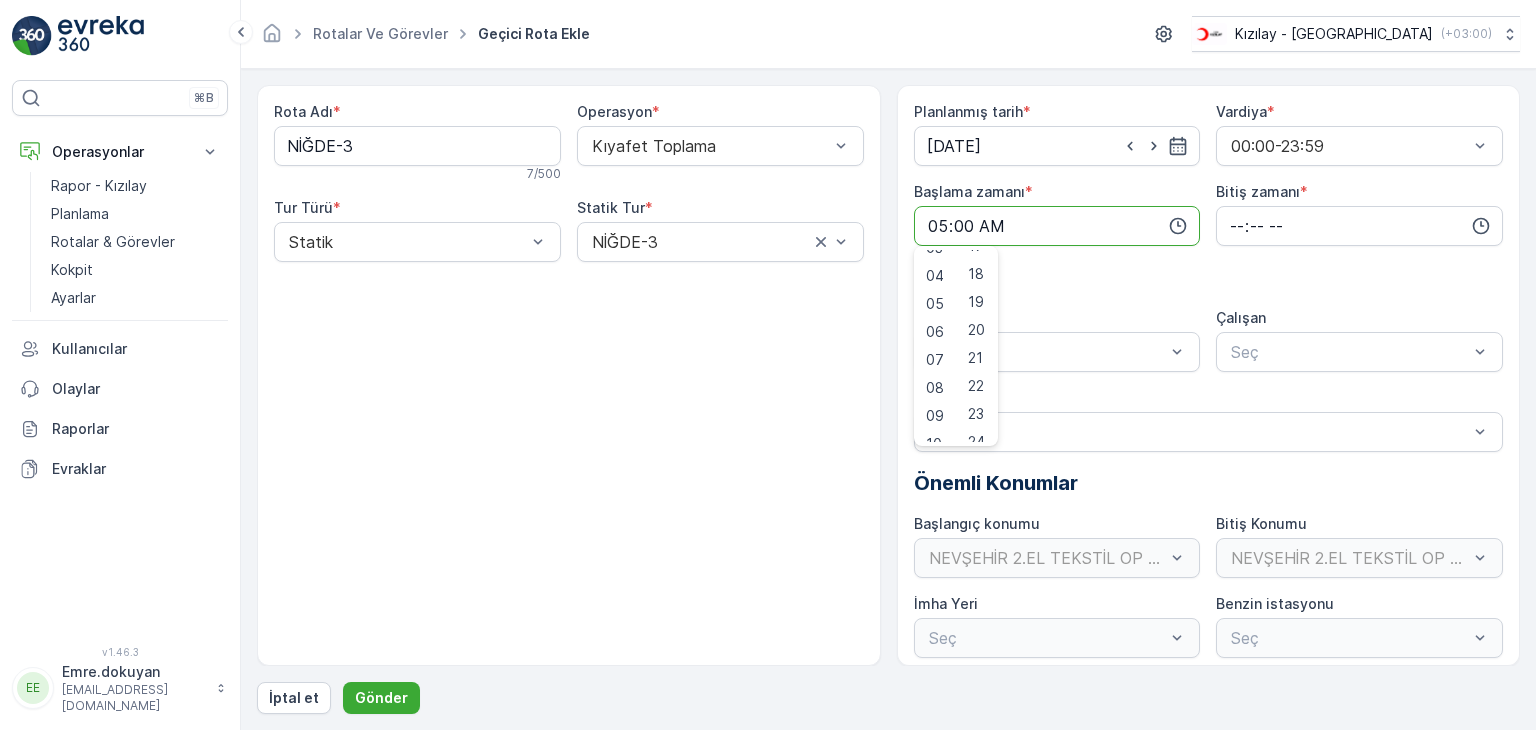 scroll, scrollTop: 600, scrollLeft: 0, axis: vertical 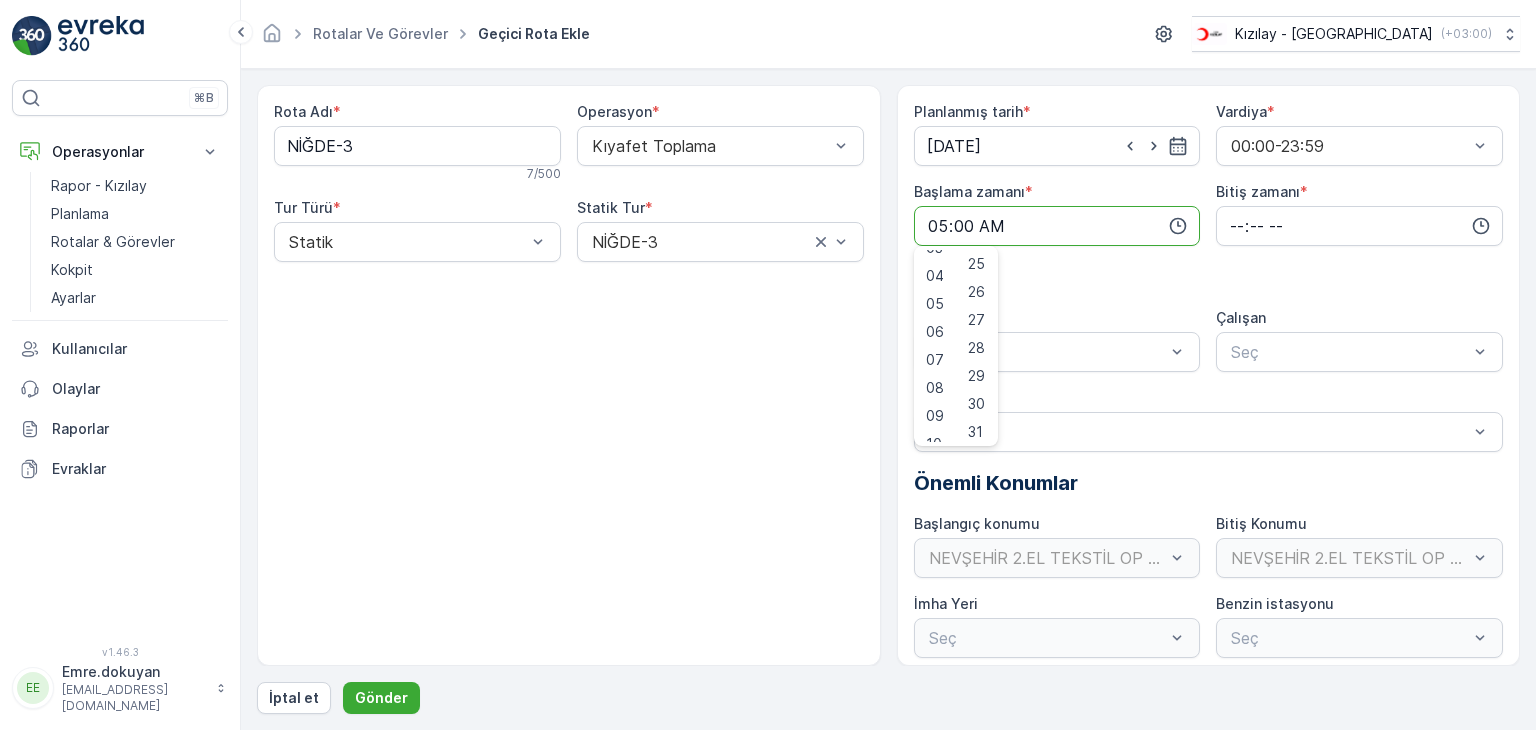 click on "30" at bounding box center (976, 404) 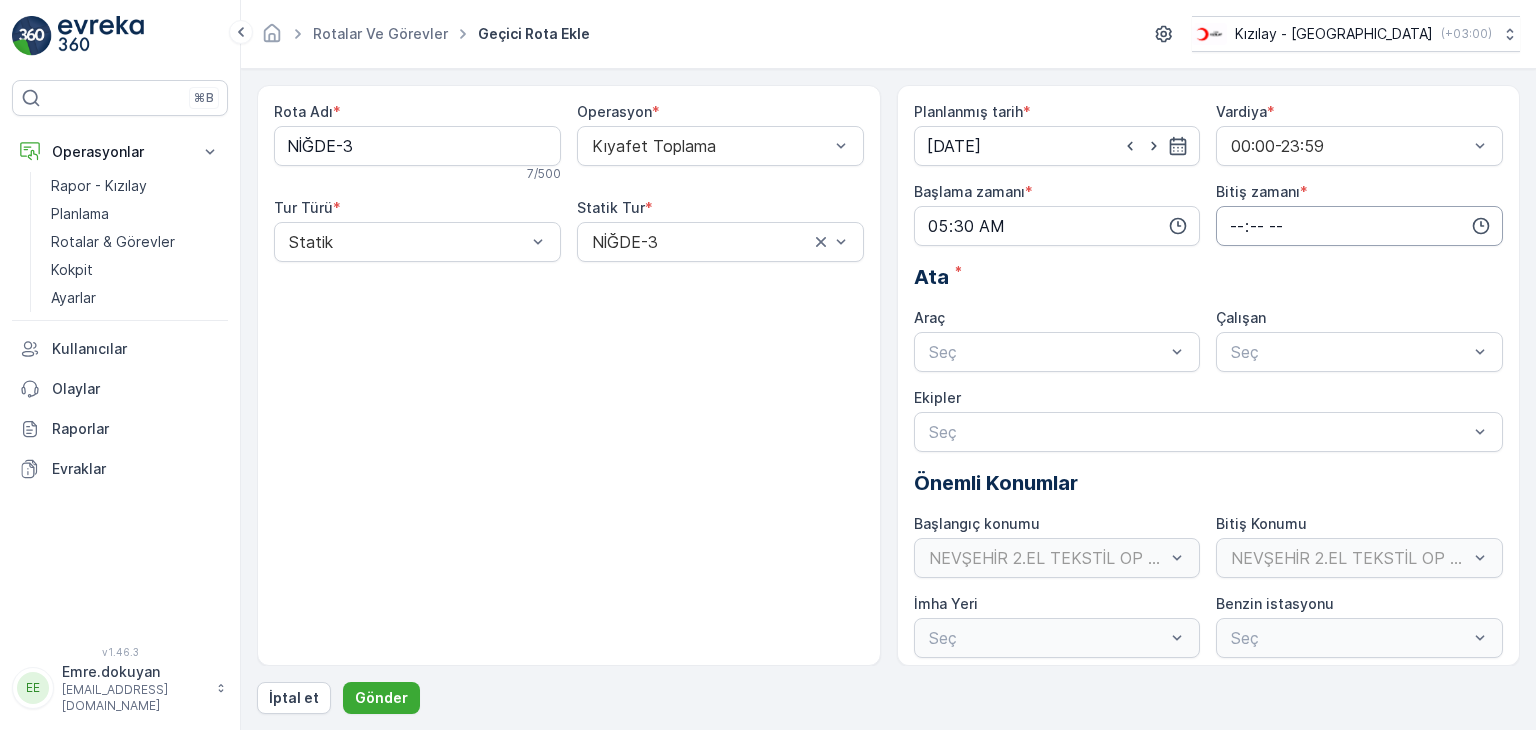 click at bounding box center [1359, 226] 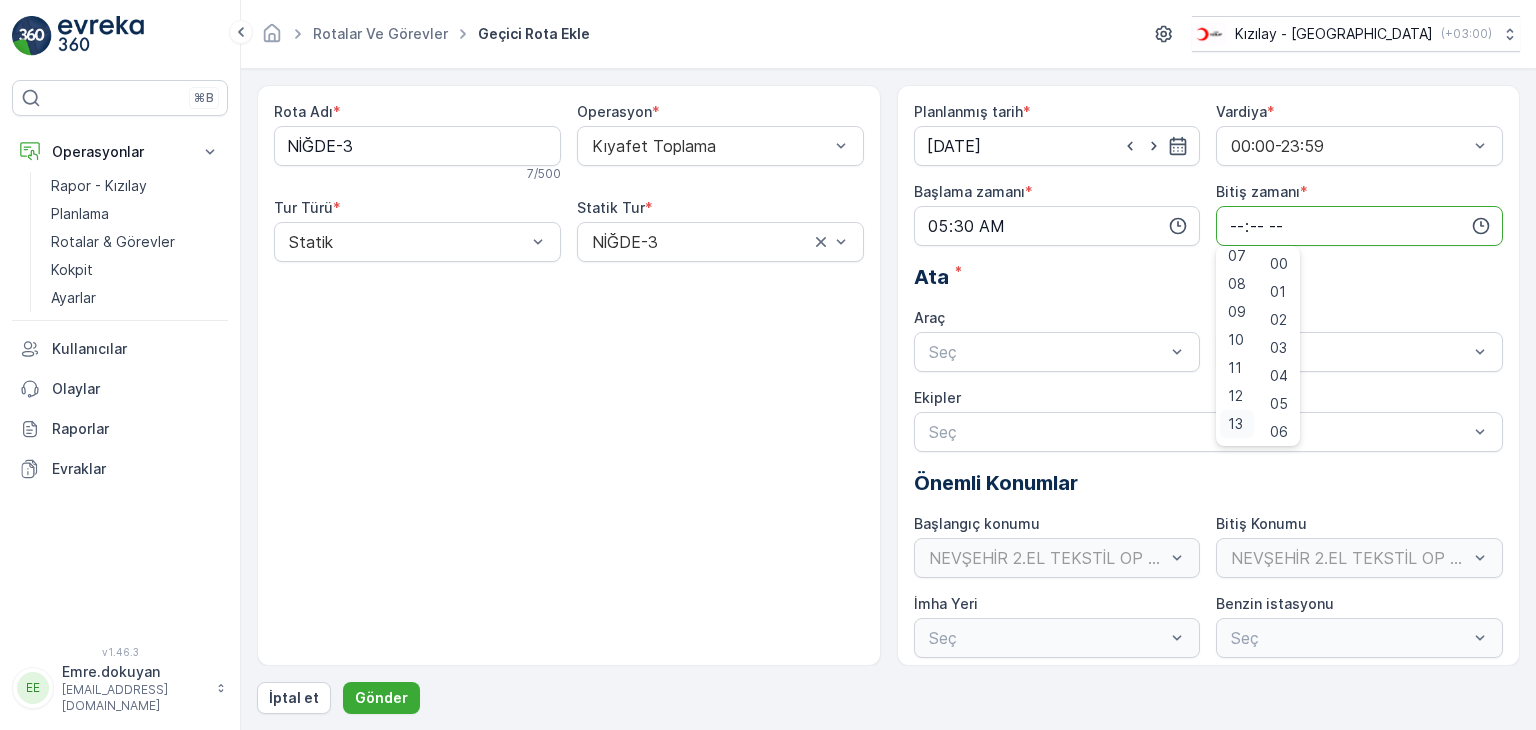 scroll, scrollTop: 304, scrollLeft: 0, axis: vertical 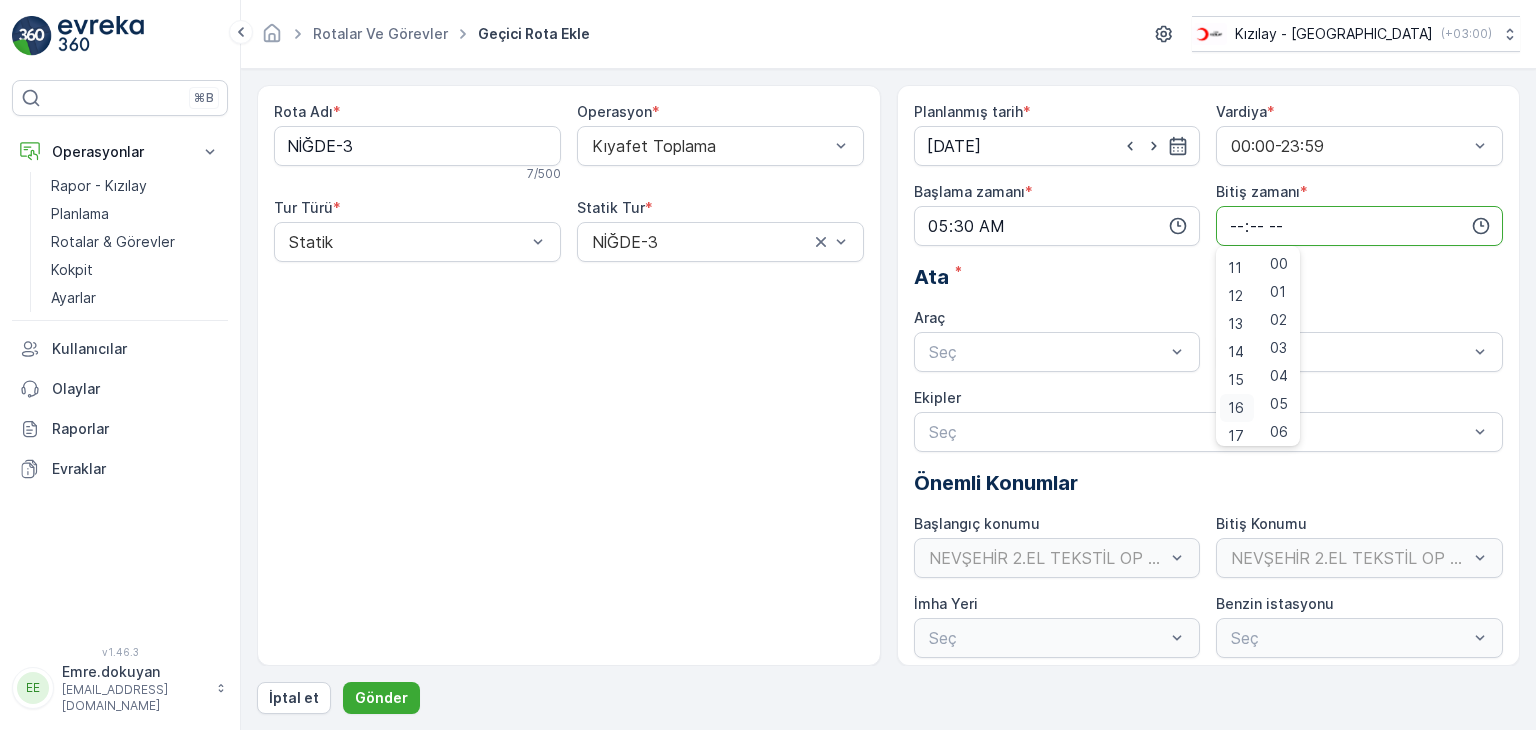 click on "16" at bounding box center (1236, 408) 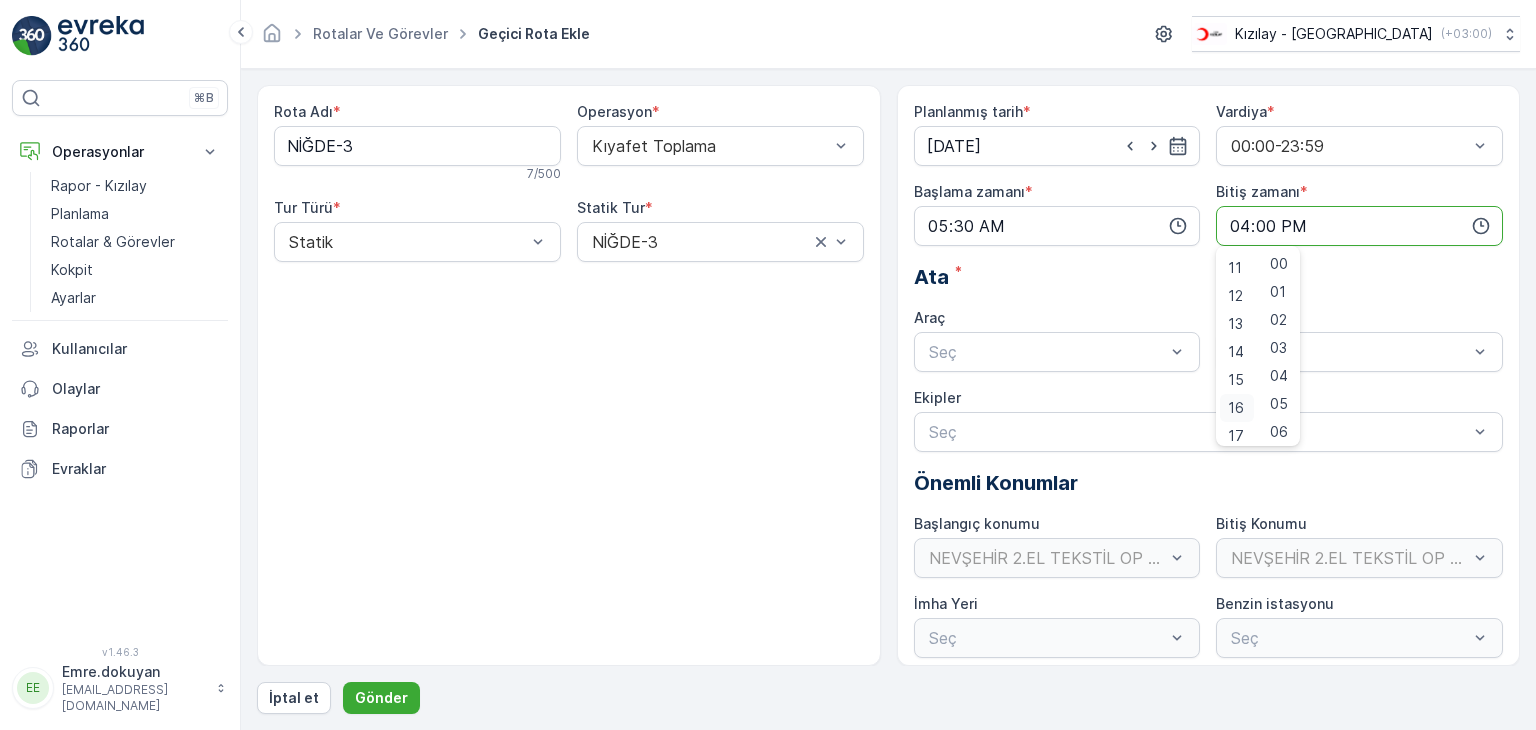type on "16:00" 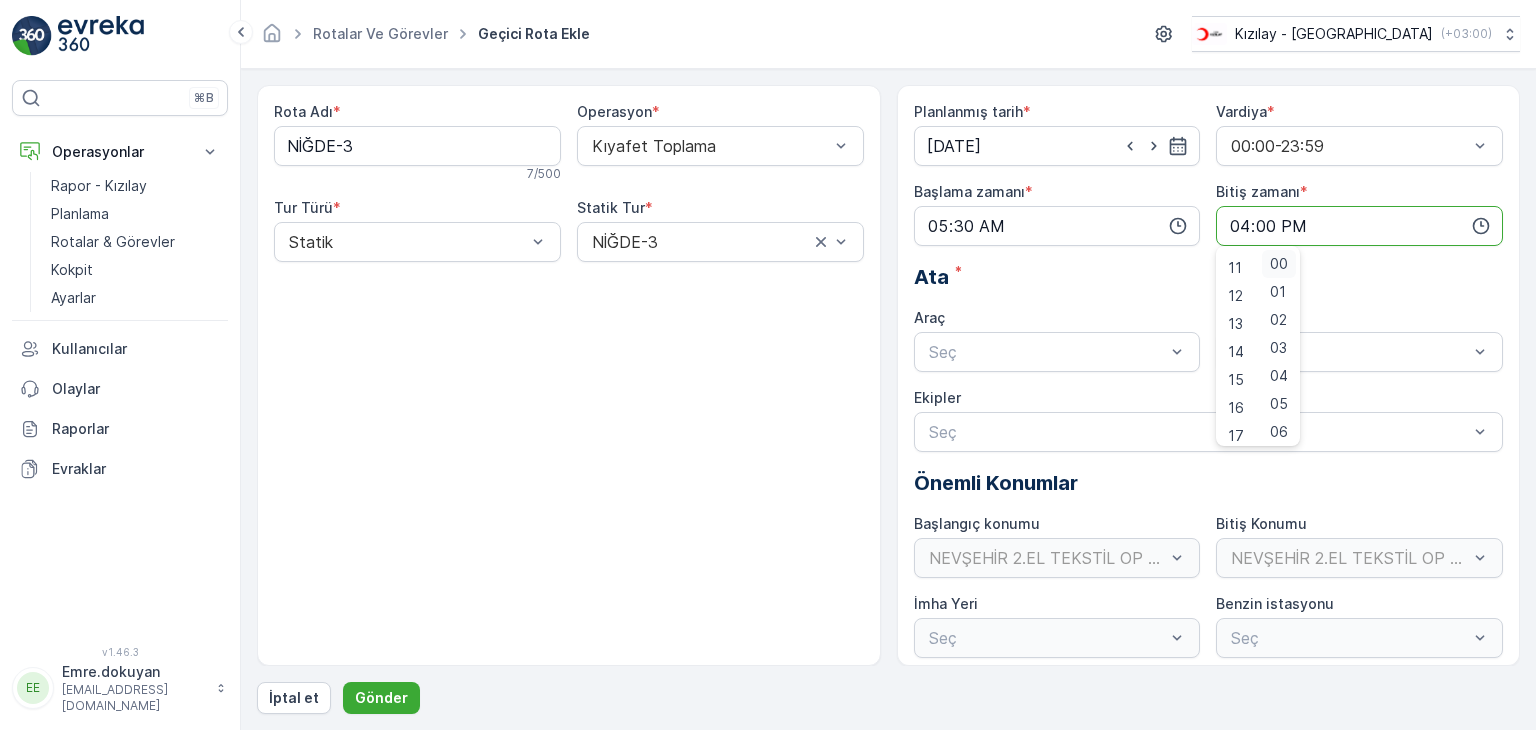 click on "00" at bounding box center [1279, 264] 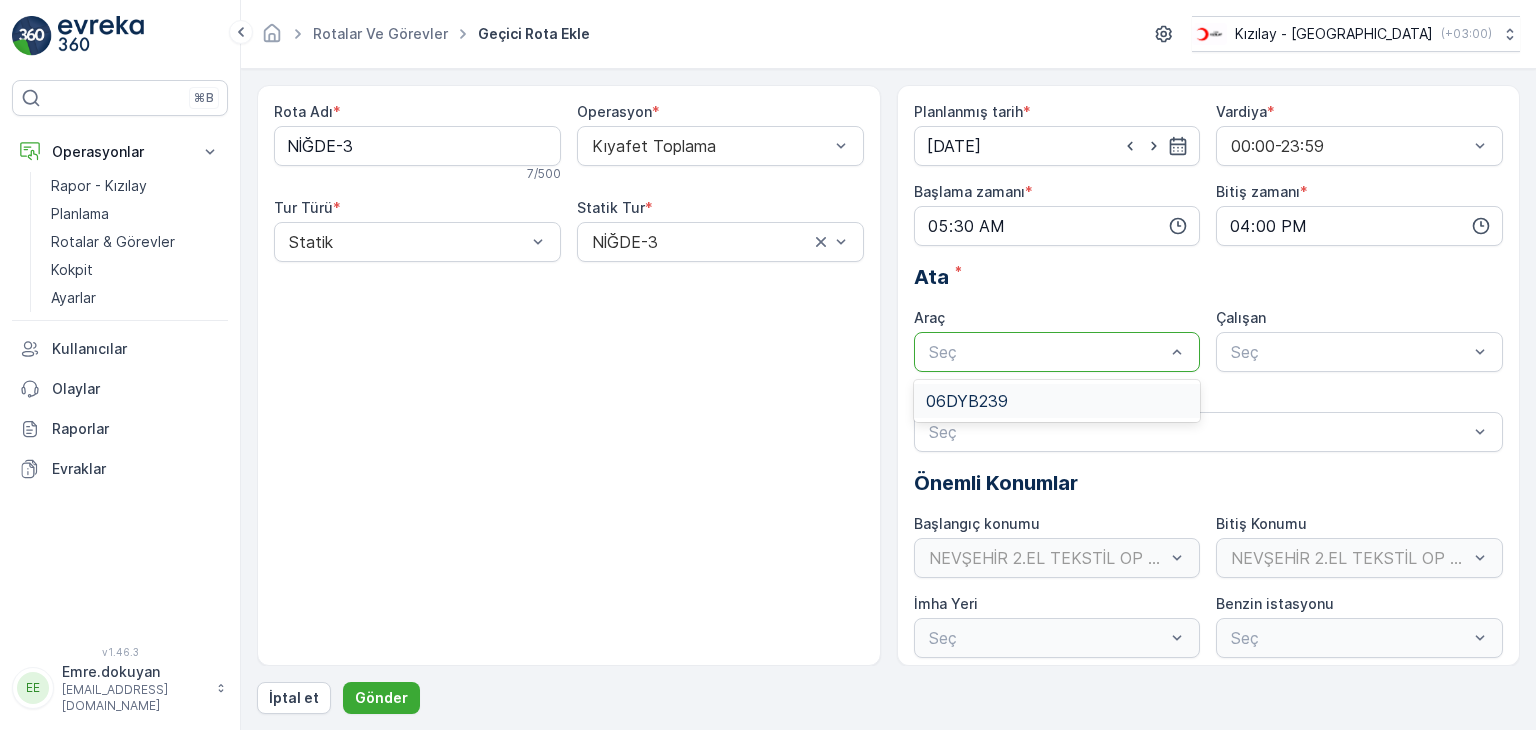 click at bounding box center [1047, 352] 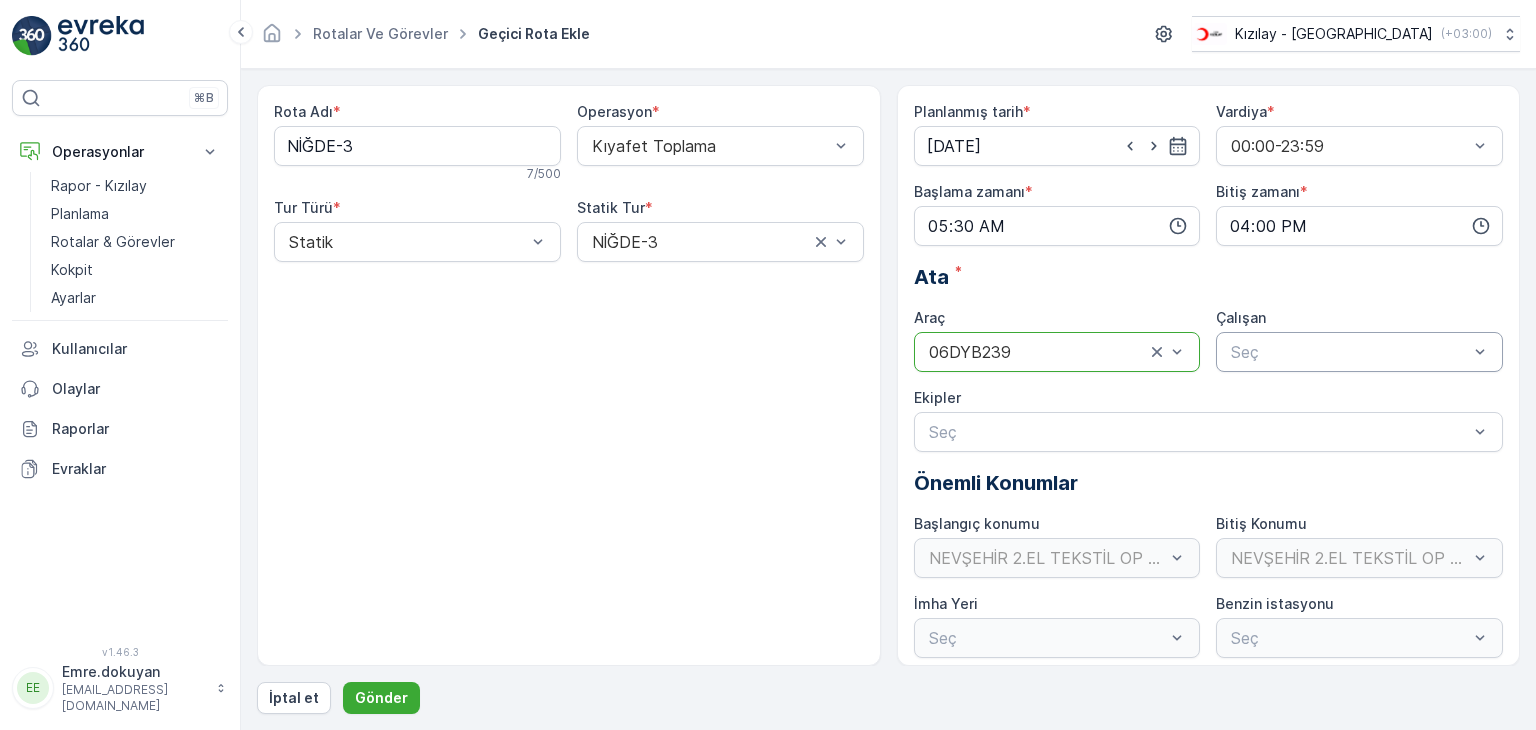 click at bounding box center (1349, 352) 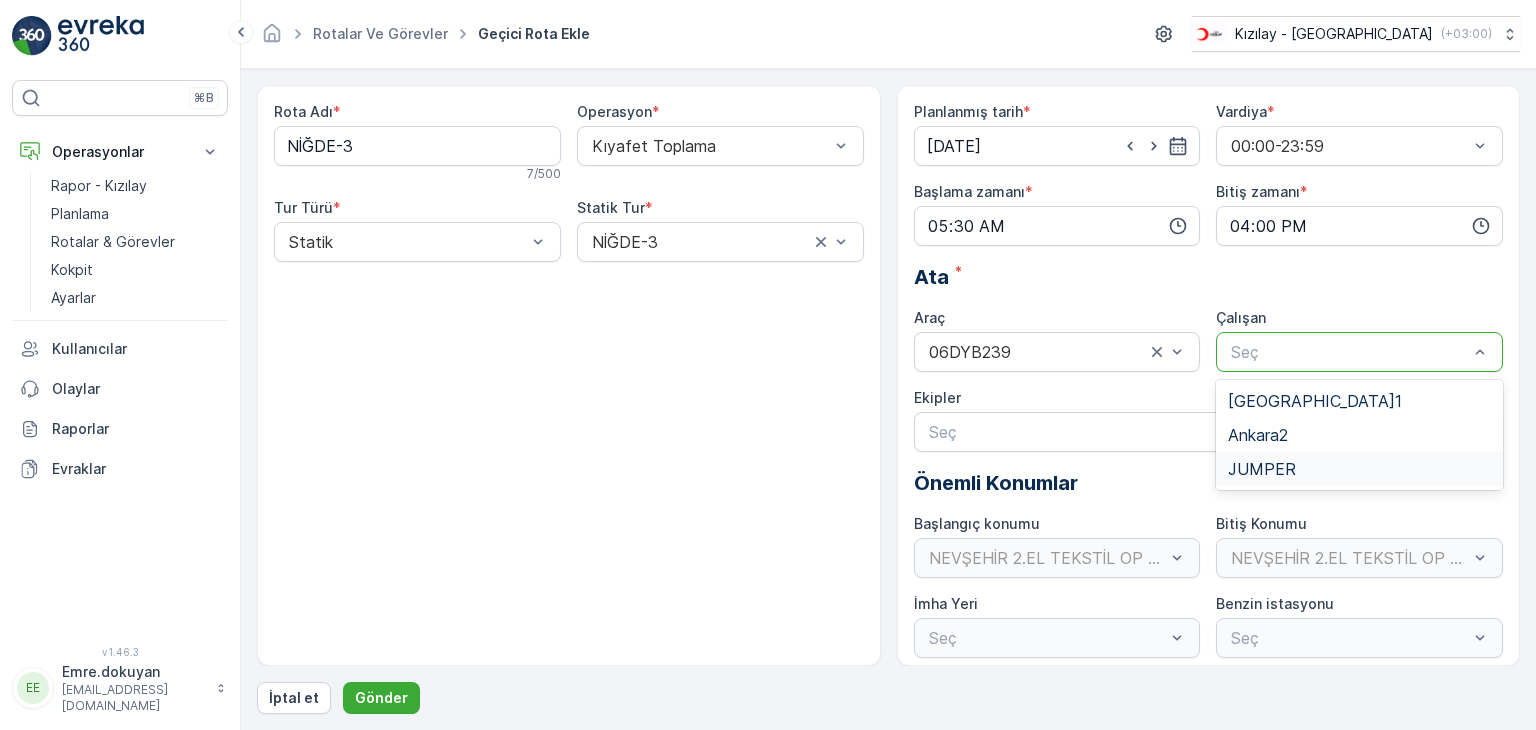click on "JUMPER" at bounding box center [1262, 469] 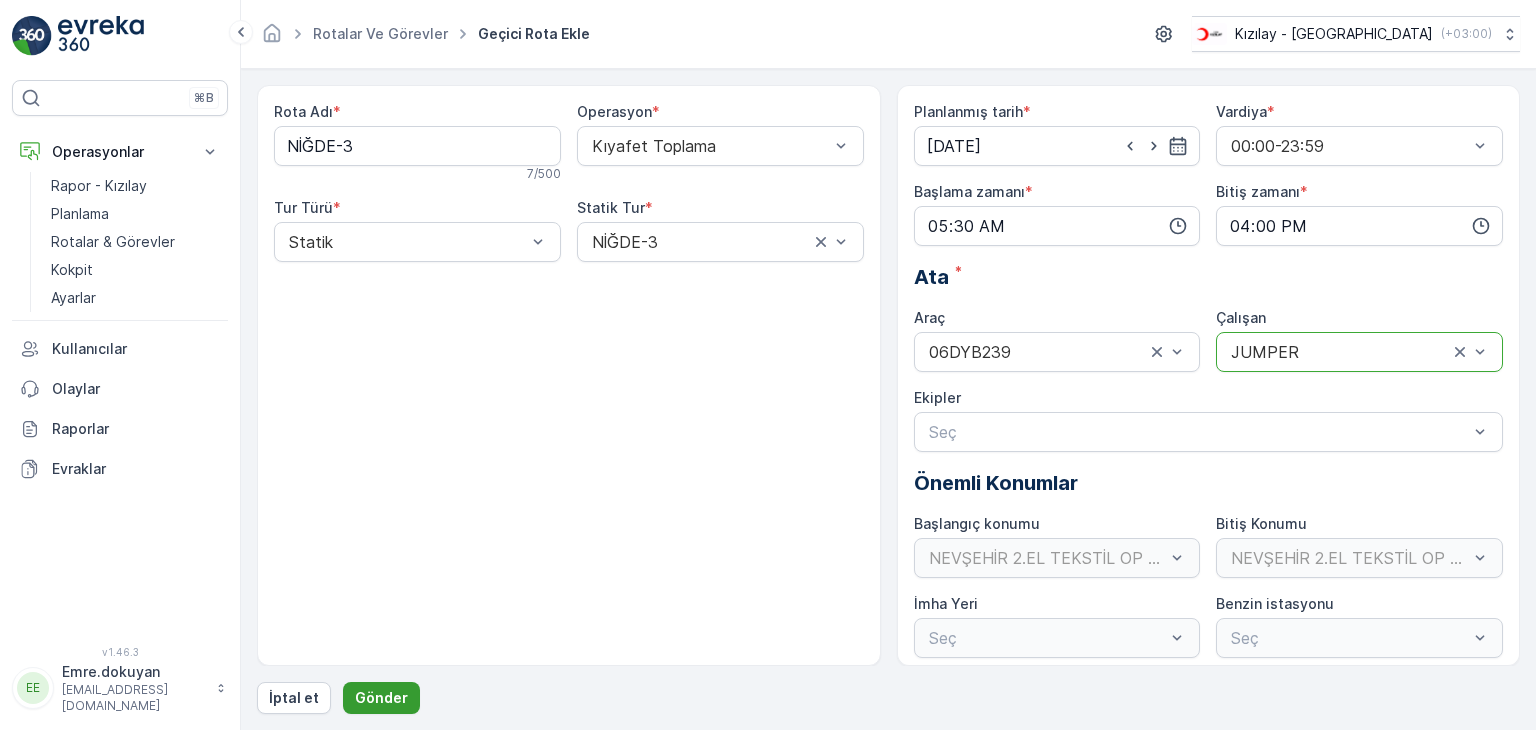 click on "Gönder" at bounding box center (381, 698) 